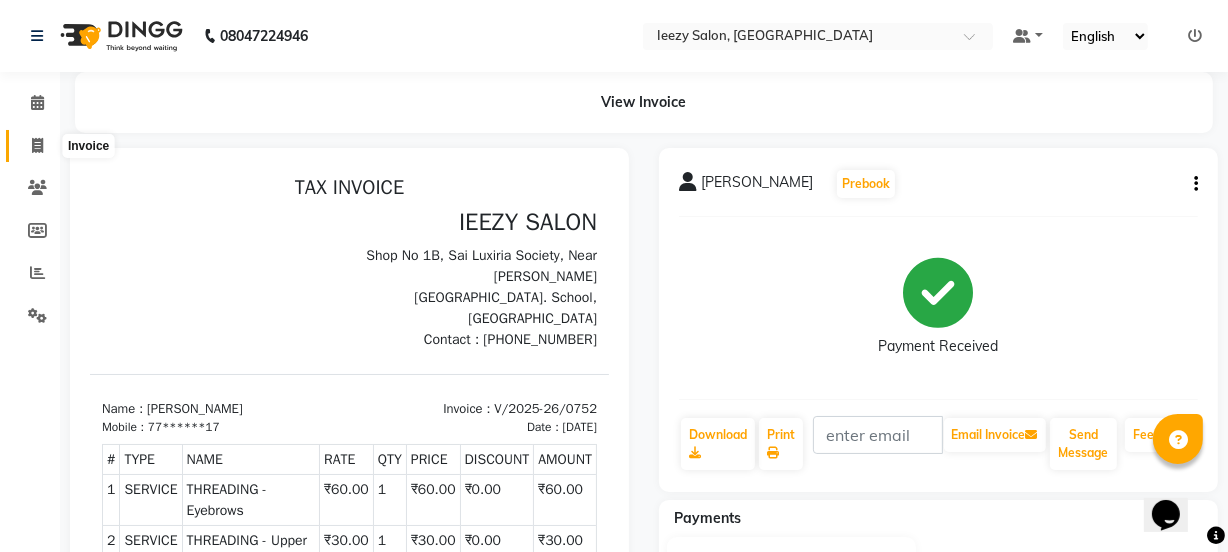scroll, scrollTop: 0, scrollLeft: 0, axis: both 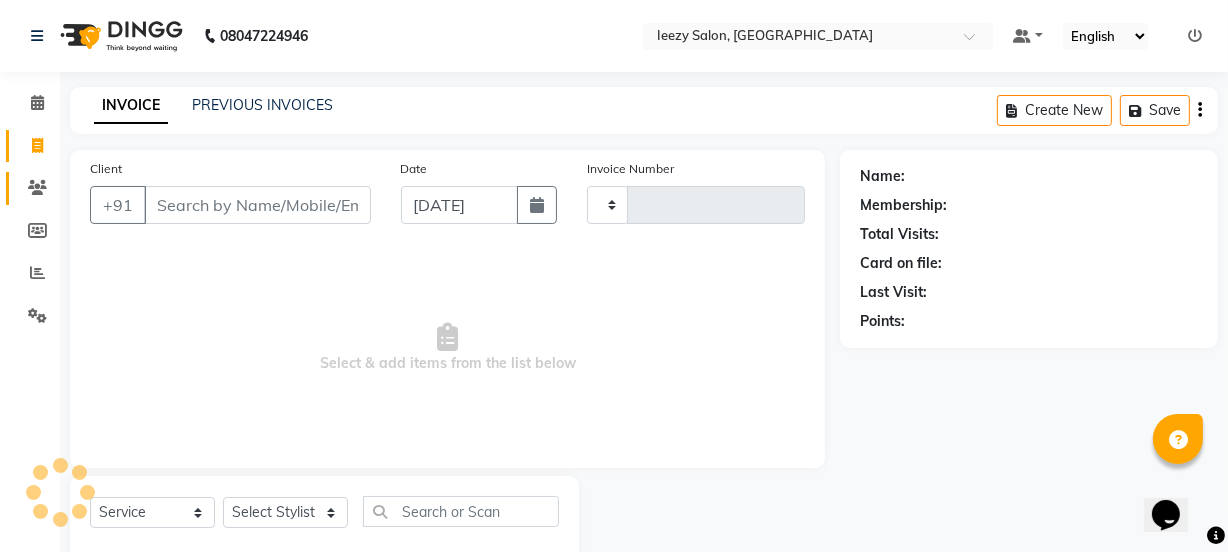 type on "0753" 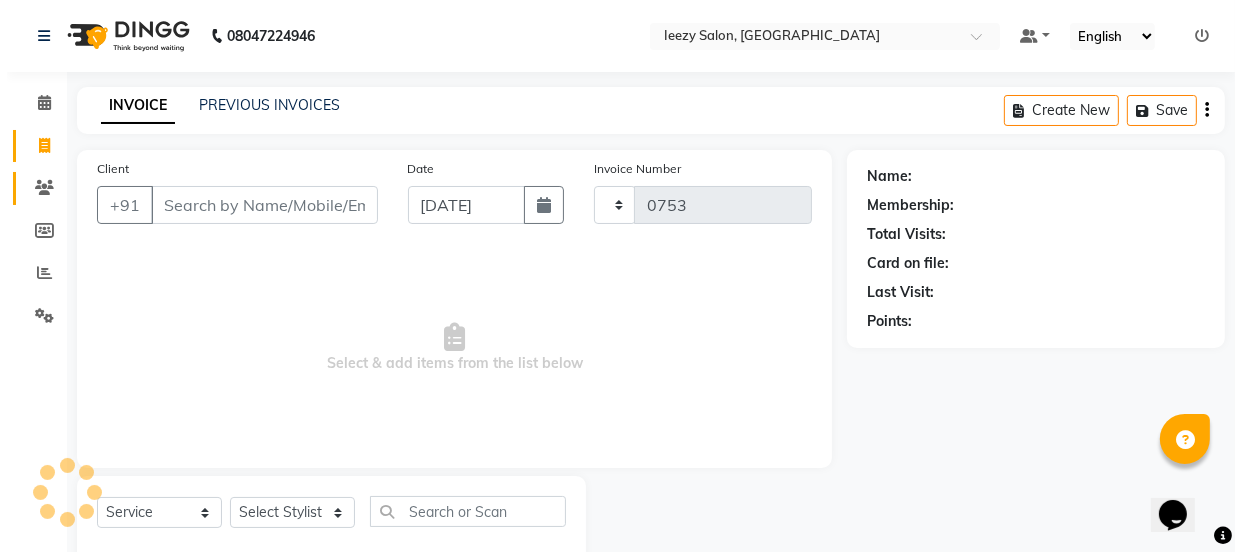 scroll, scrollTop: 50, scrollLeft: 0, axis: vertical 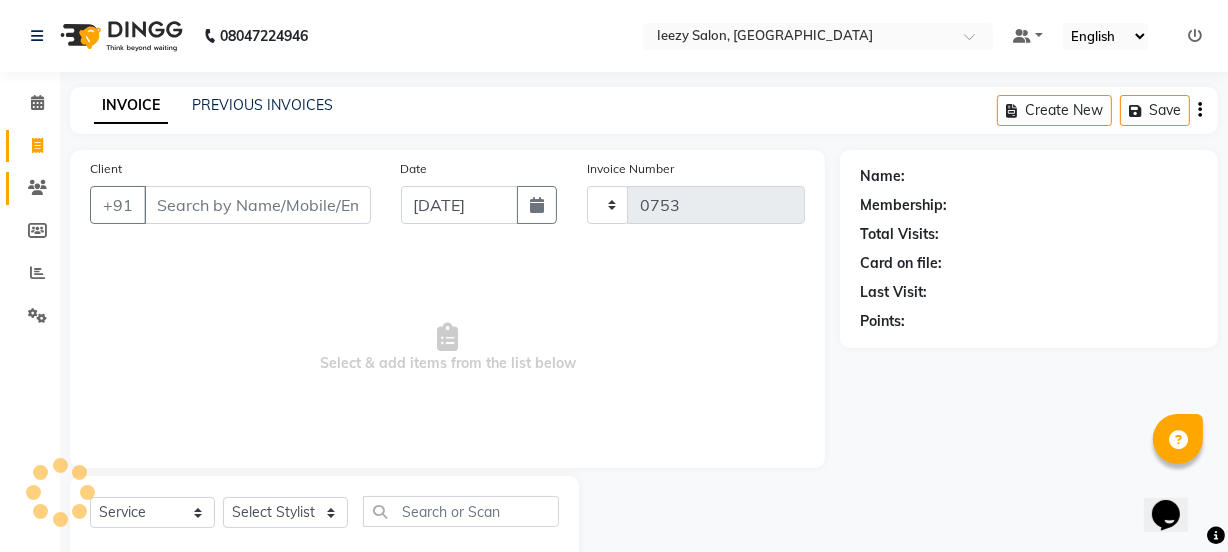 select on "5982" 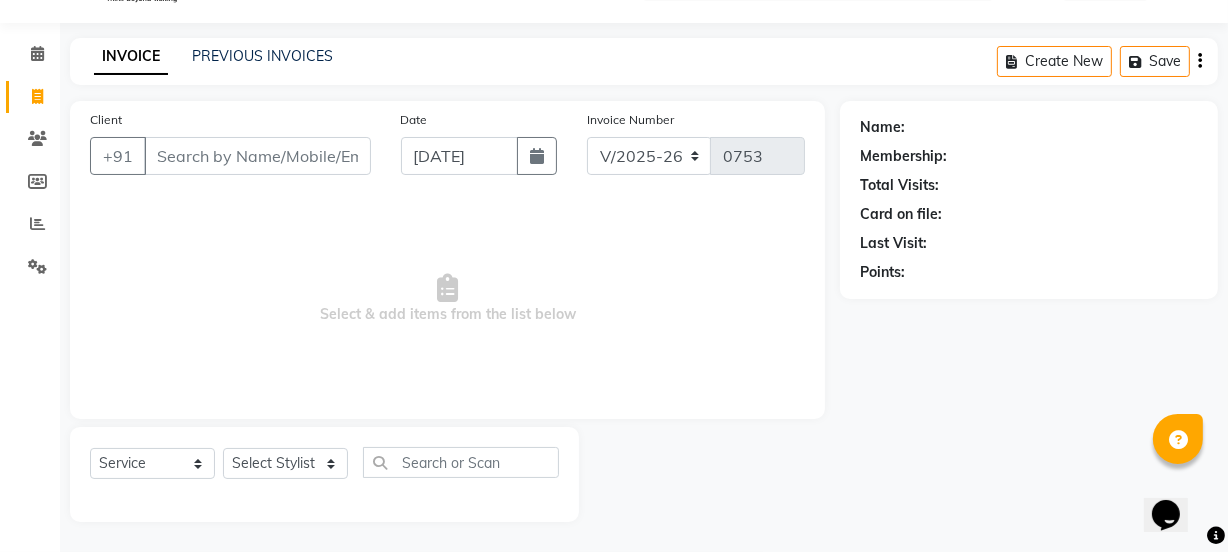 click on "Client" at bounding box center (257, 156) 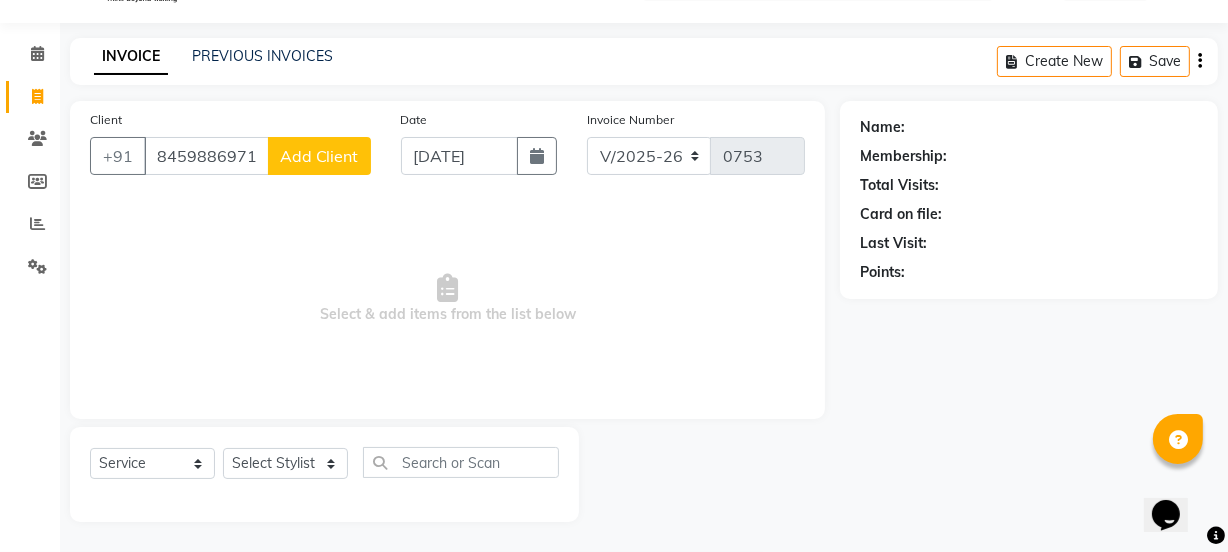 type on "8459886971" 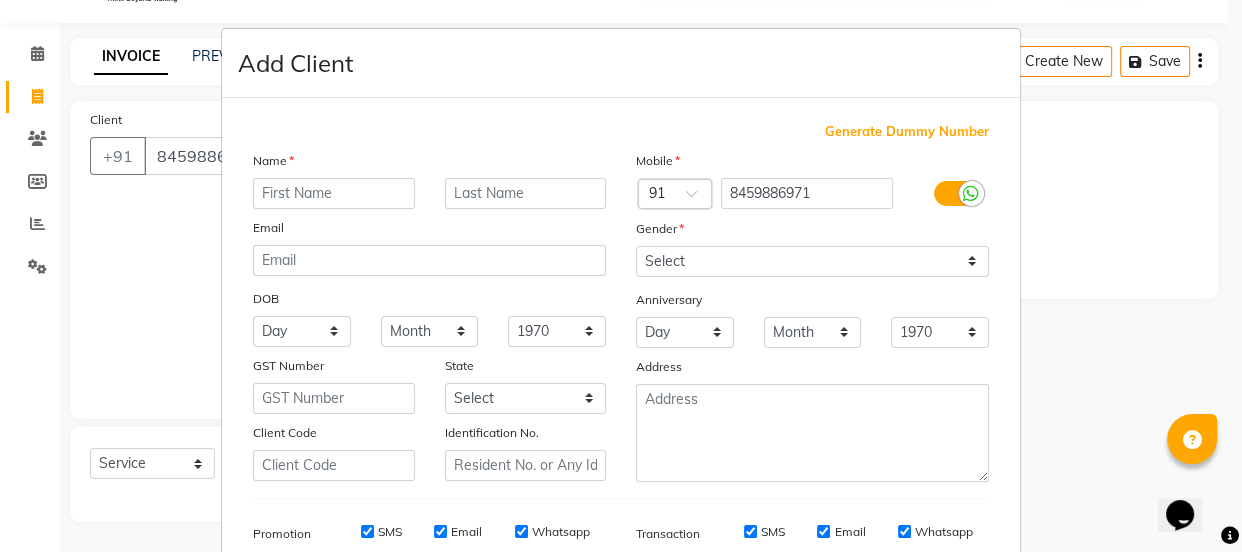 click at bounding box center (334, 193) 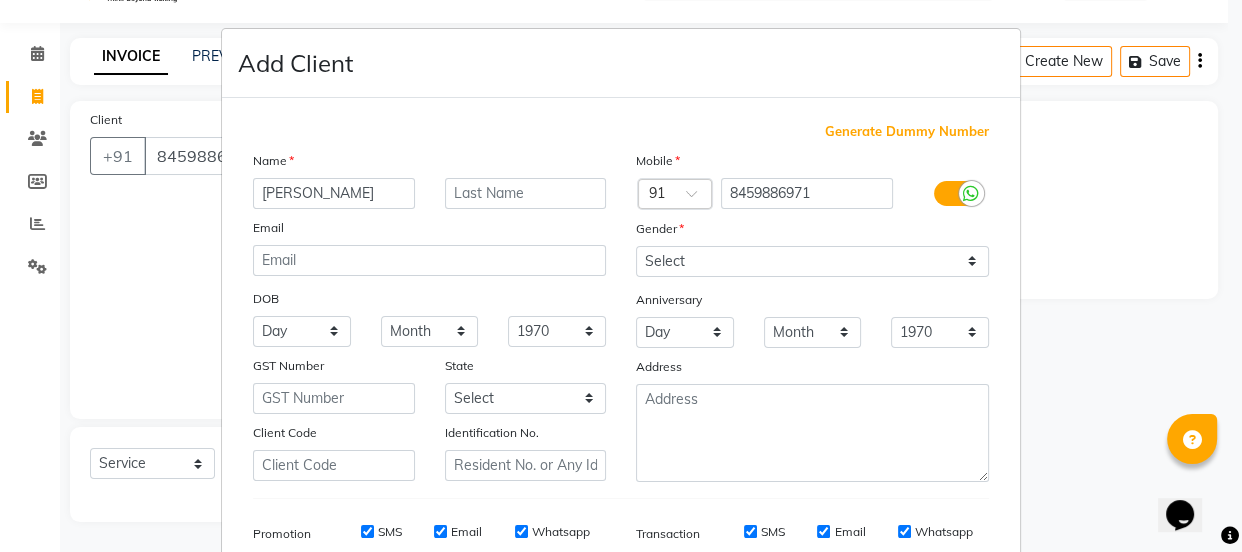type on "[PERSON_NAME]" 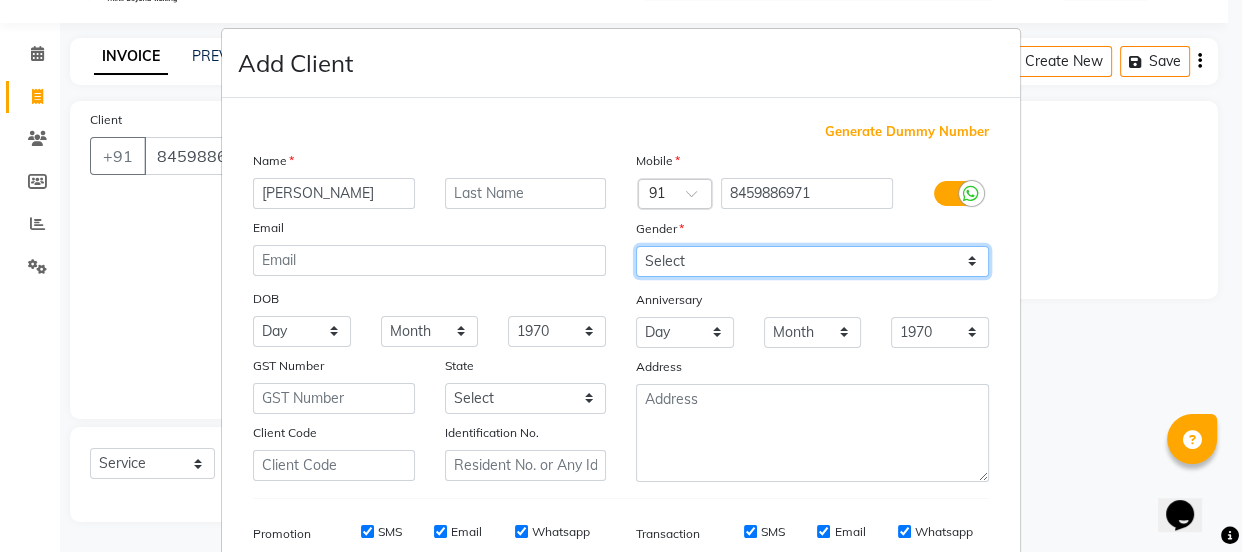 click on "Select [DEMOGRAPHIC_DATA] [DEMOGRAPHIC_DATA] Other Prefer Not To Say" at bounding box center (812, 261) 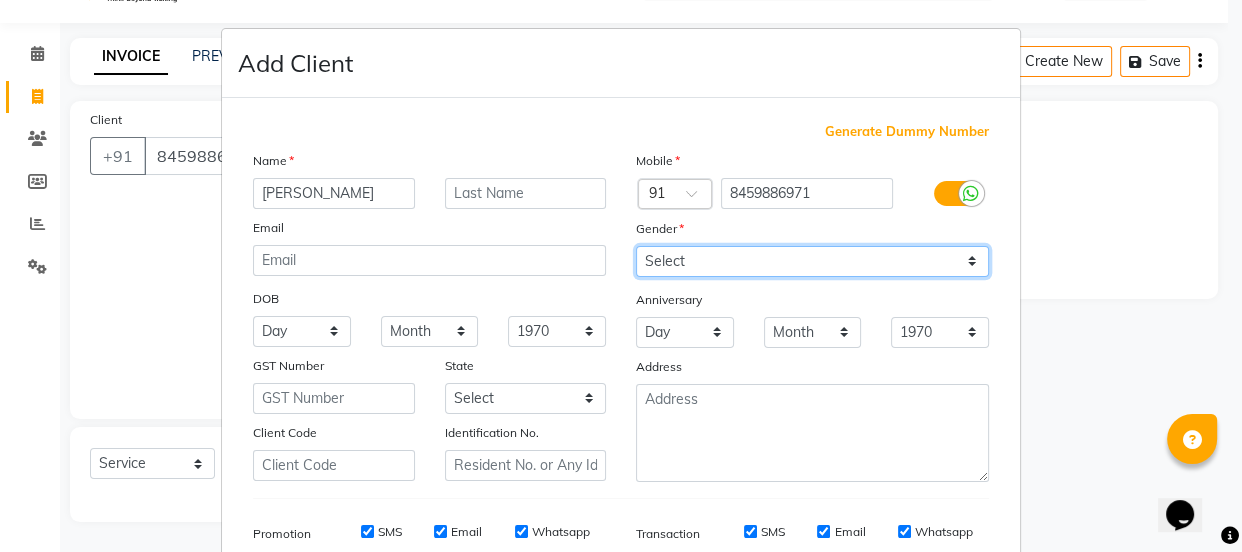select on "[DEMOGRAPHIC_DATA]" 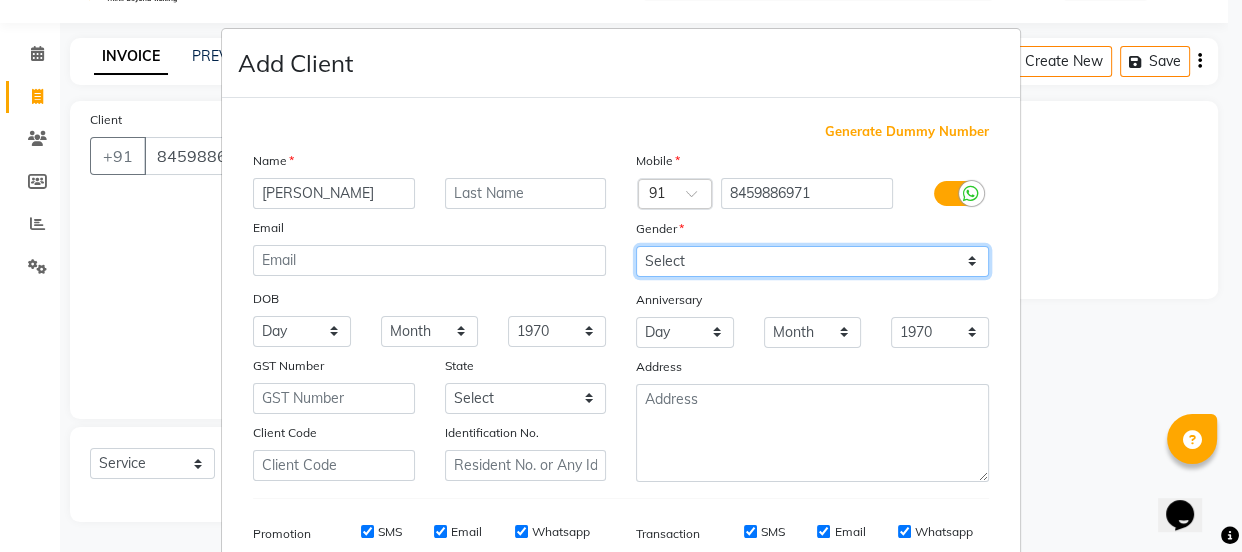 click on "Select [DEMOGRAPHIC_DATA] [DEMOGRAPHIC_DATA] Other Prefer Not To Say" at bounding box center [812, 261] 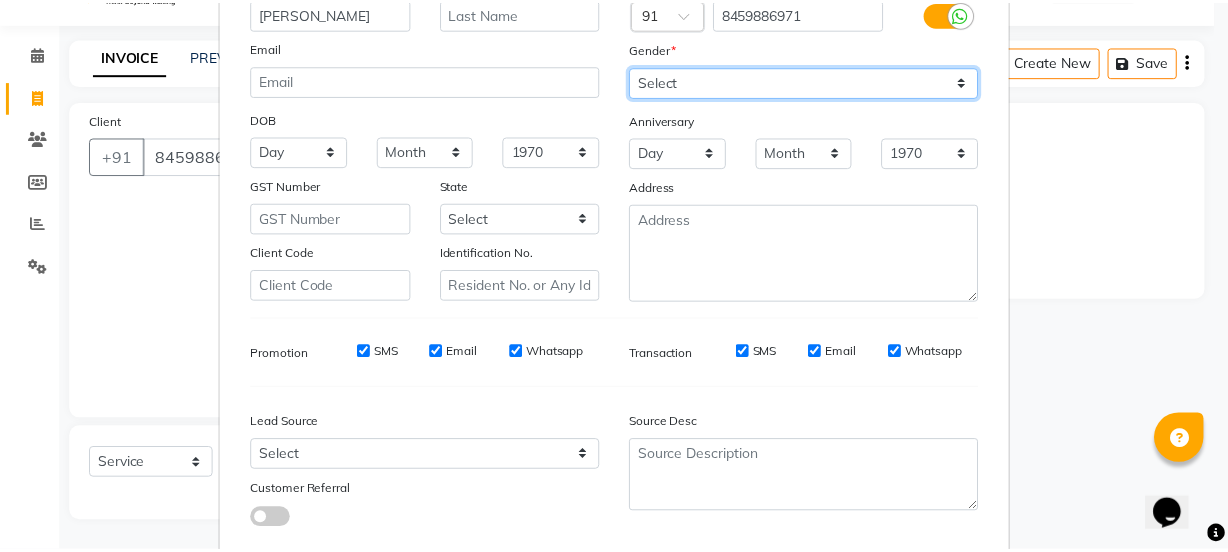 scroll, scrollTop: 301, scrollLeft: 0, axis: vertical 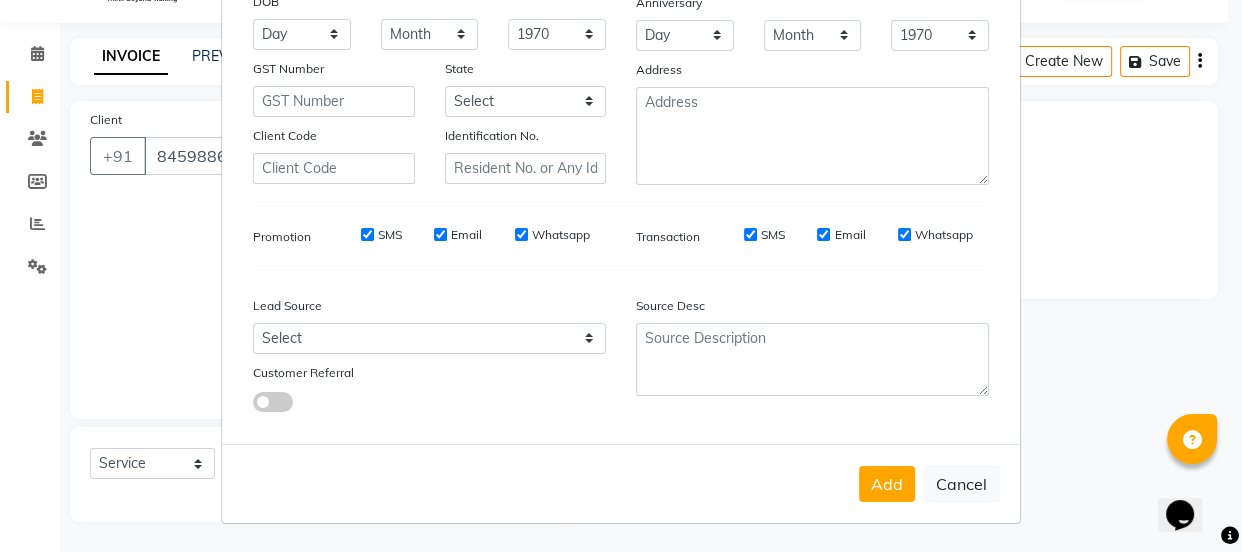click on "SMS" at bounding box center [367, 234] 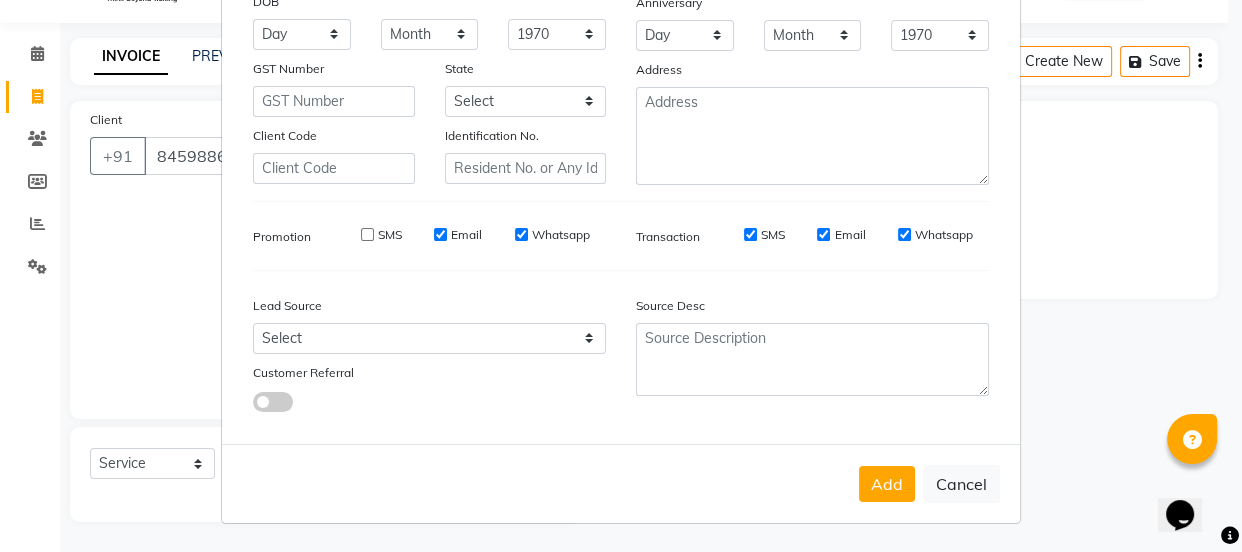 click on "Email" at bounding box center (440, 234) 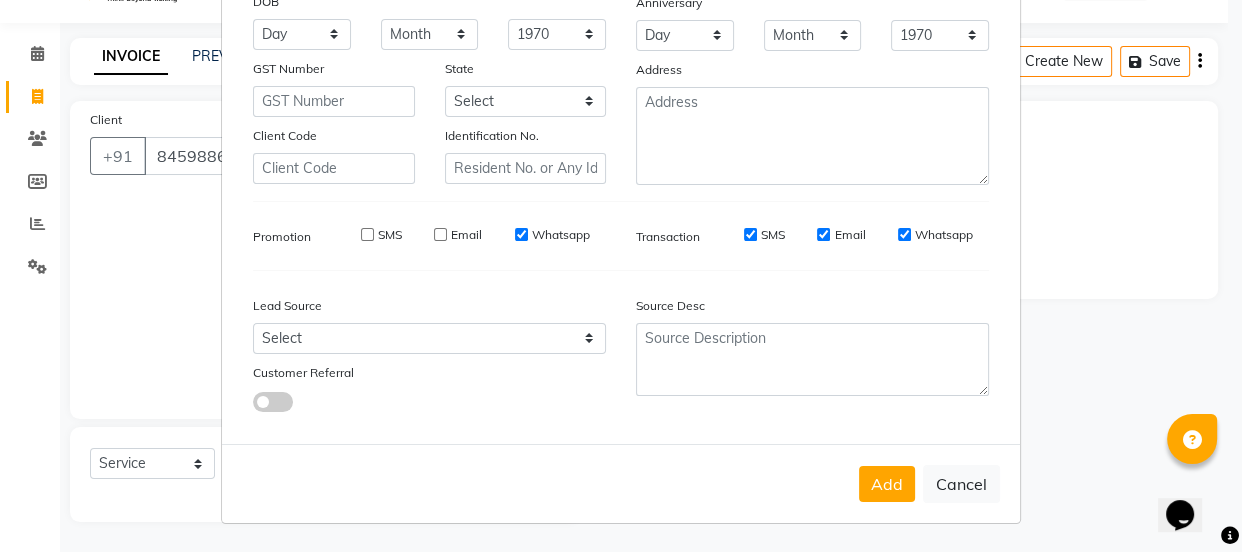 click on "Whatsapp" at bounding box center (521, 234) 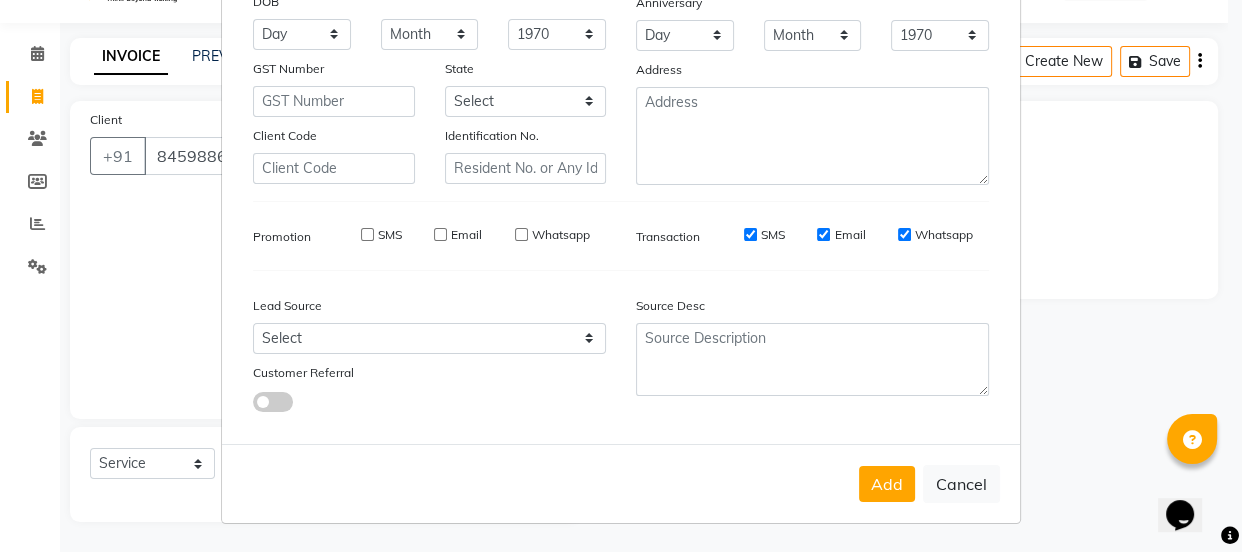 click on "SMS" at bounding box center (750, 234) 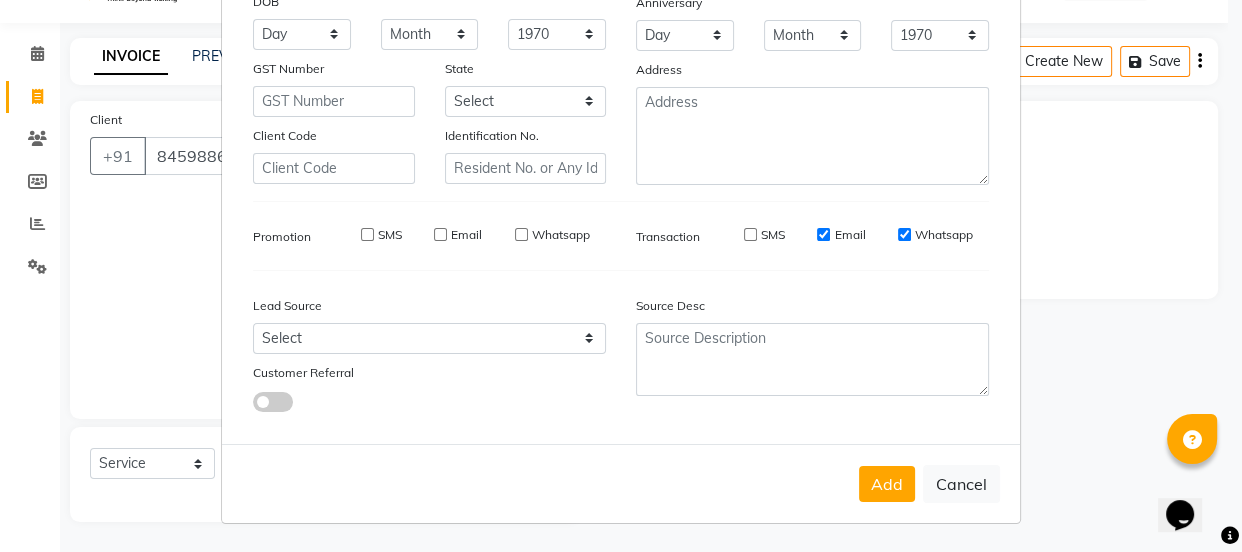 click on "Email" at bounding box center (823, 234) 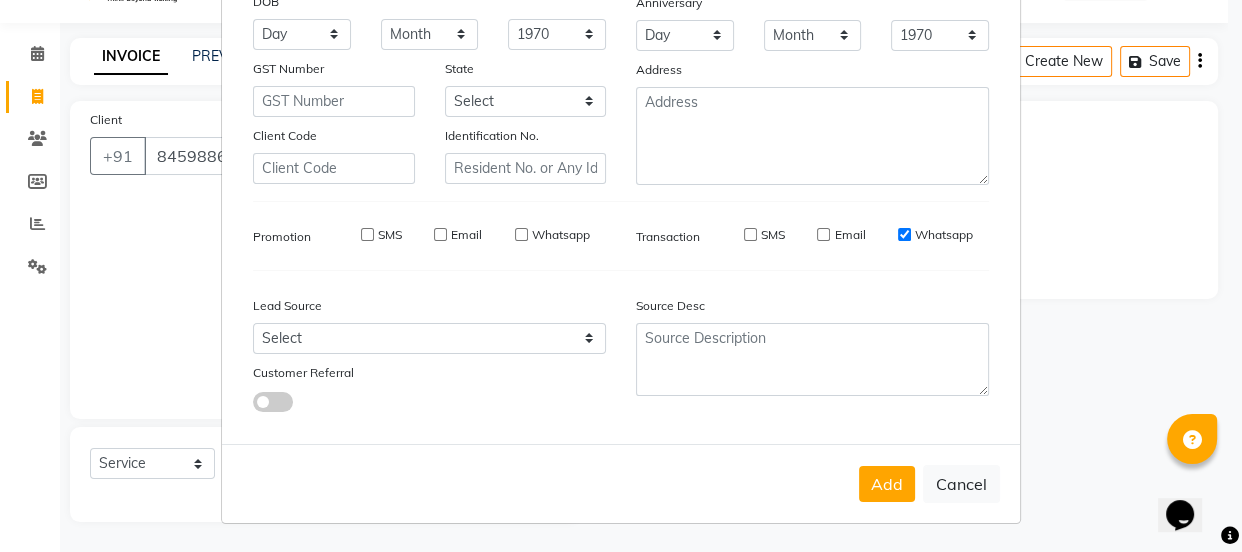 click on "Whatsapp" at bounding box center [904, 234] 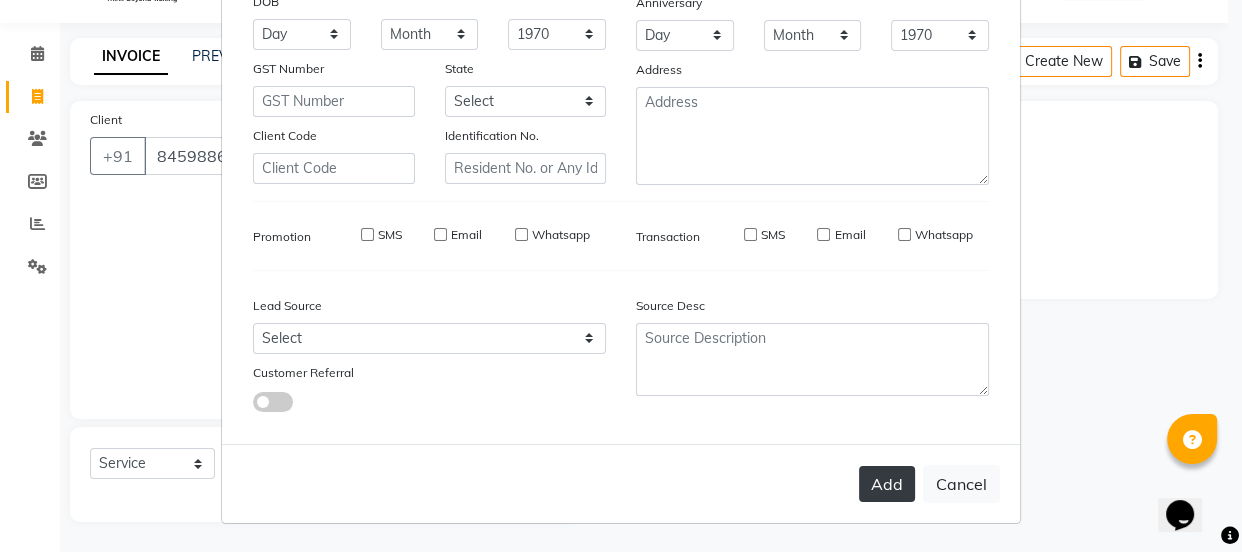 click on "Add" at bounding box center [887, 484] 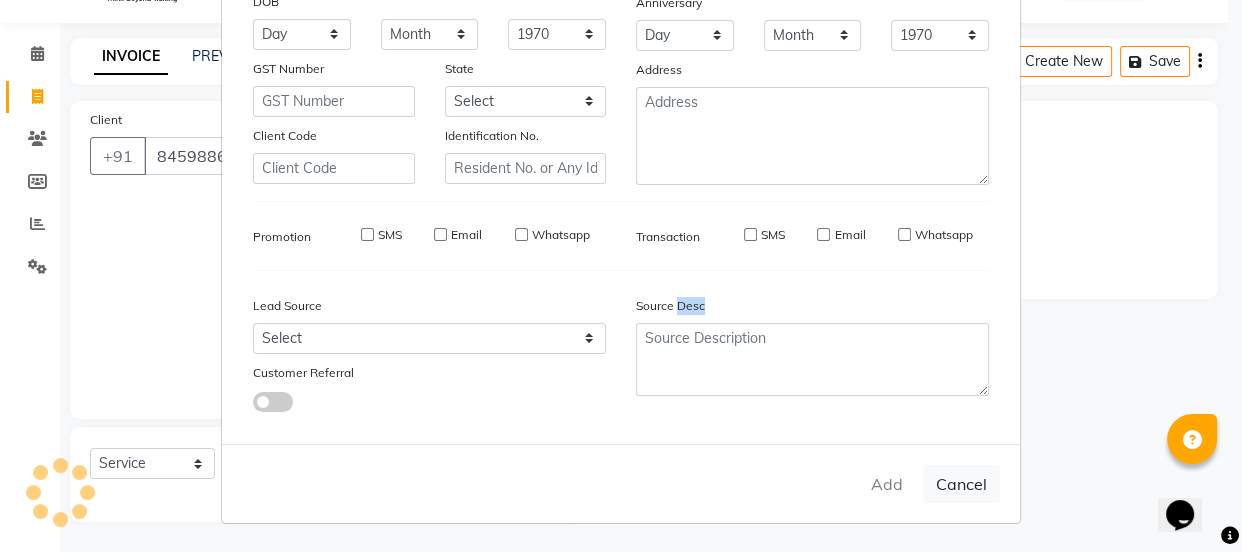 type on "84******71" 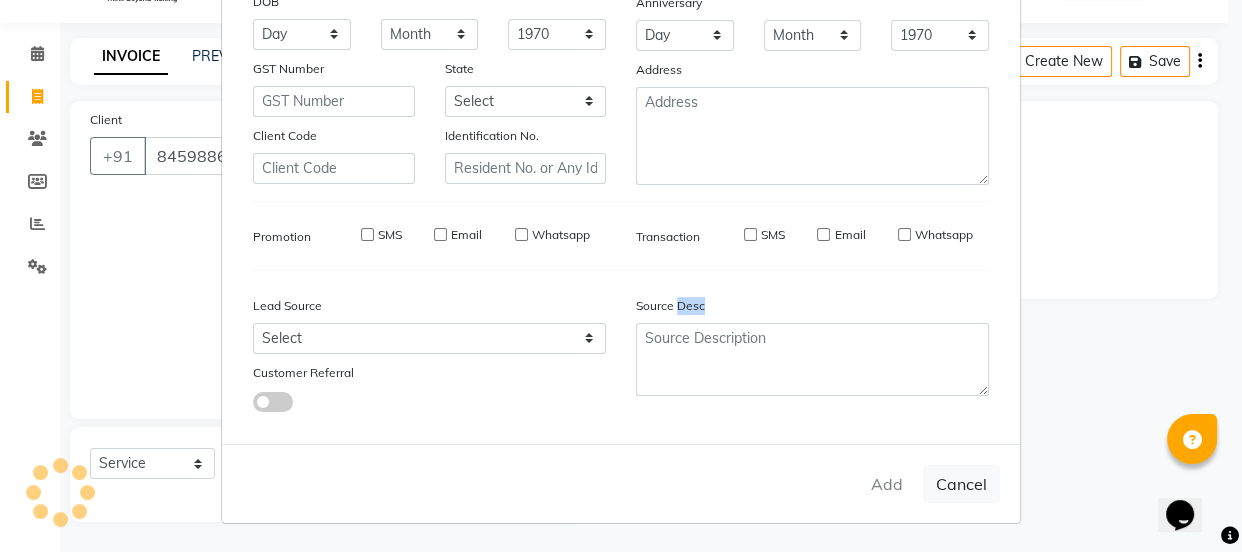 type 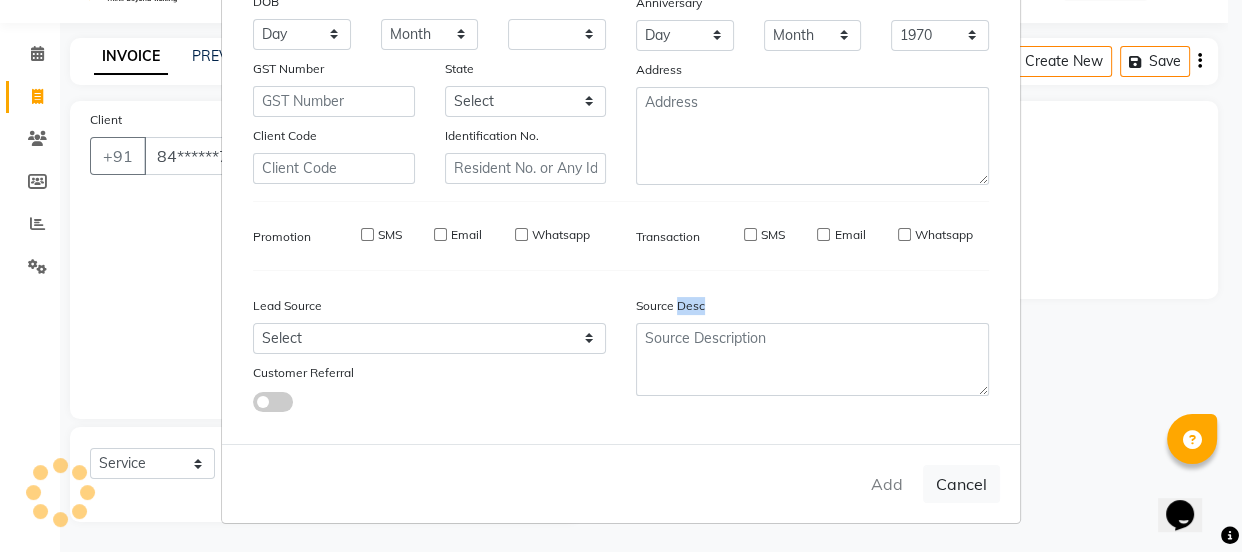 type 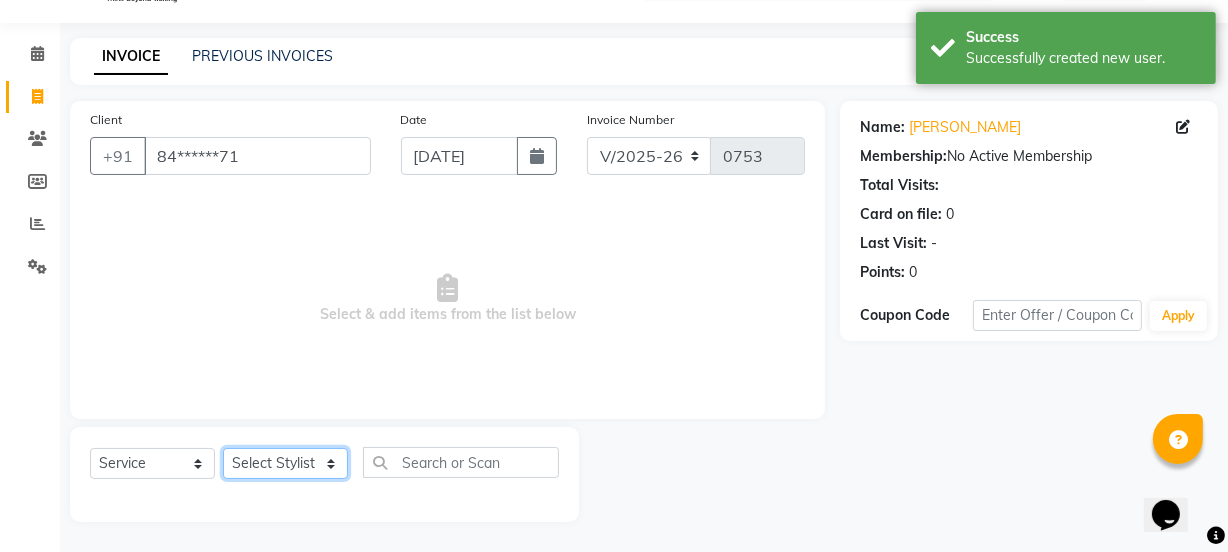 click on "Select Stylist IEEZY -Owner MS [PERSON_NAME]  Ms [PERSON_NAME] [PERSON_NAME]  [PERSON_NAME]Bu Rohini  Stylist Shree" 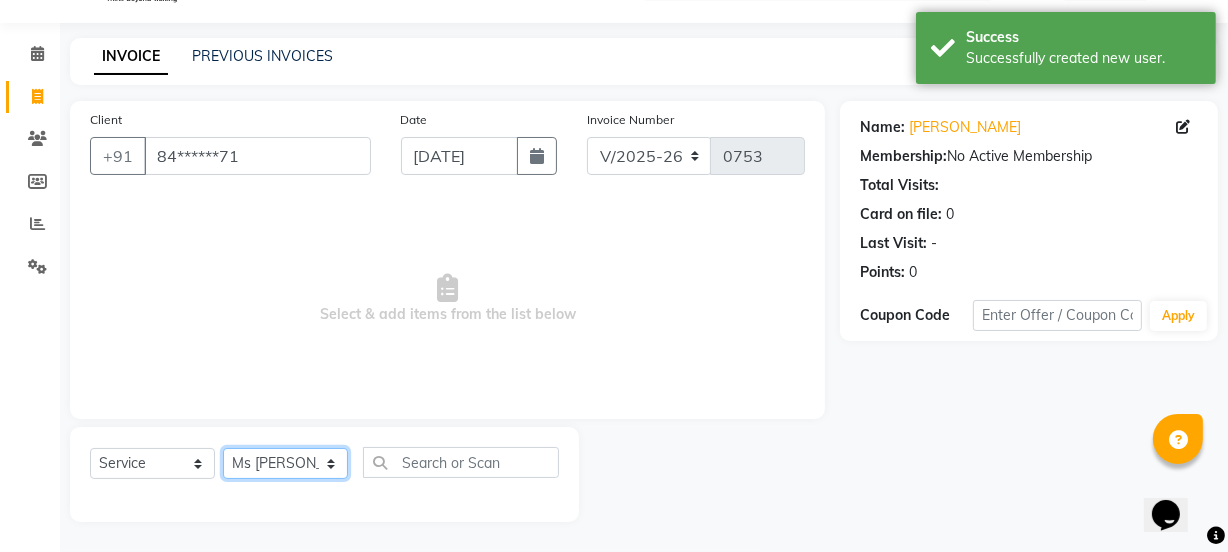 click on "Select Stylist IEEZY -Owner MS [PERSON_NAME]  Ms [PERSON_NAME] [PERSON_NAME]  [PERSON_NAME]Bu Rohini  Stylist Shree" 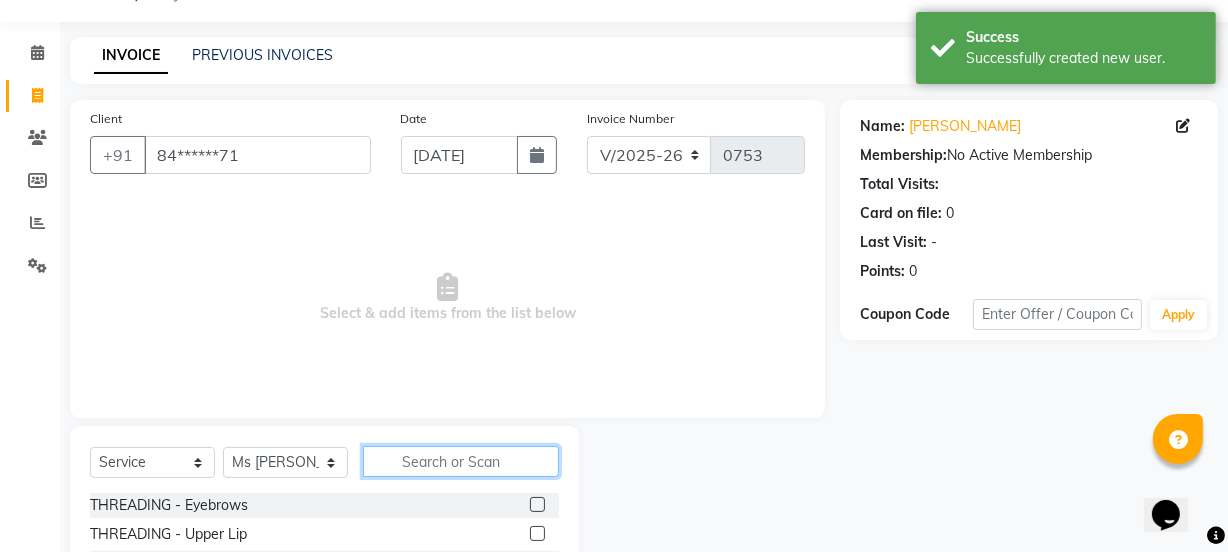 click 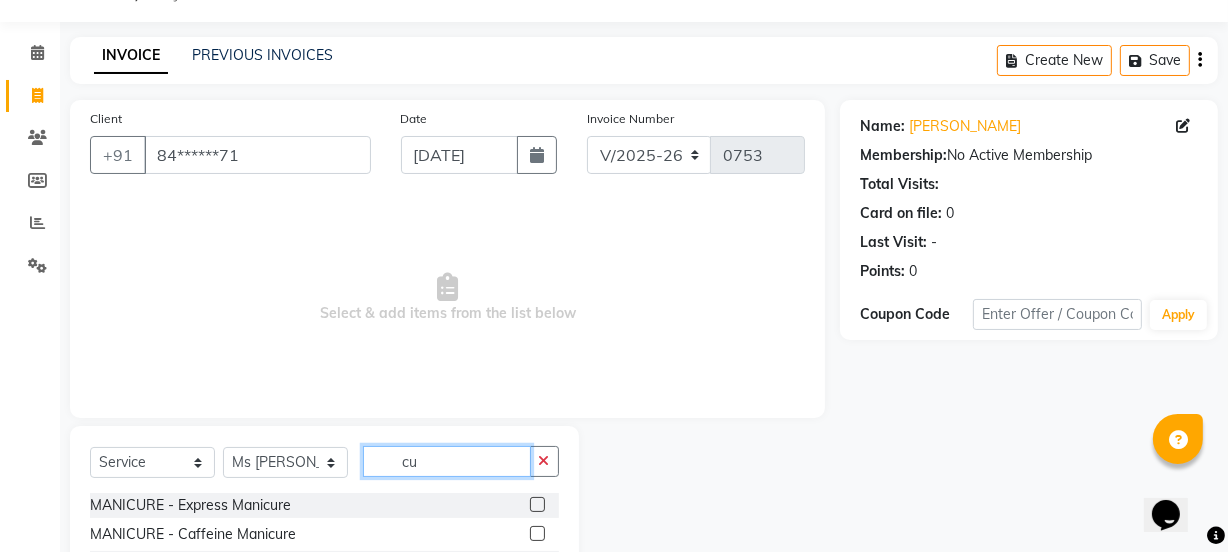 type on "c" 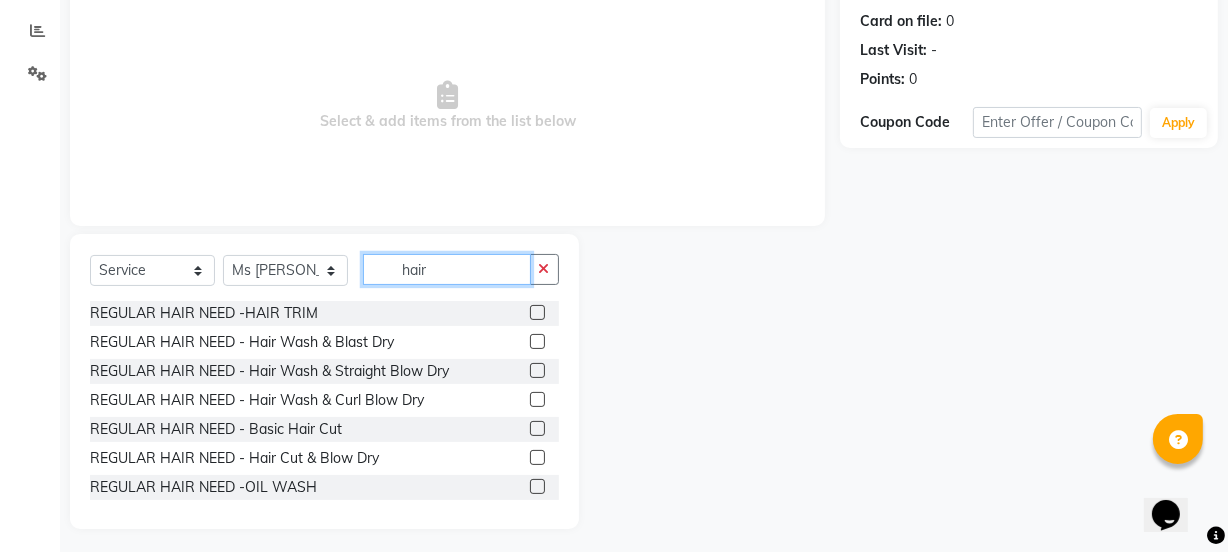 scroll, scrollTop: 250, scrollLeft: 0, axis: vertical 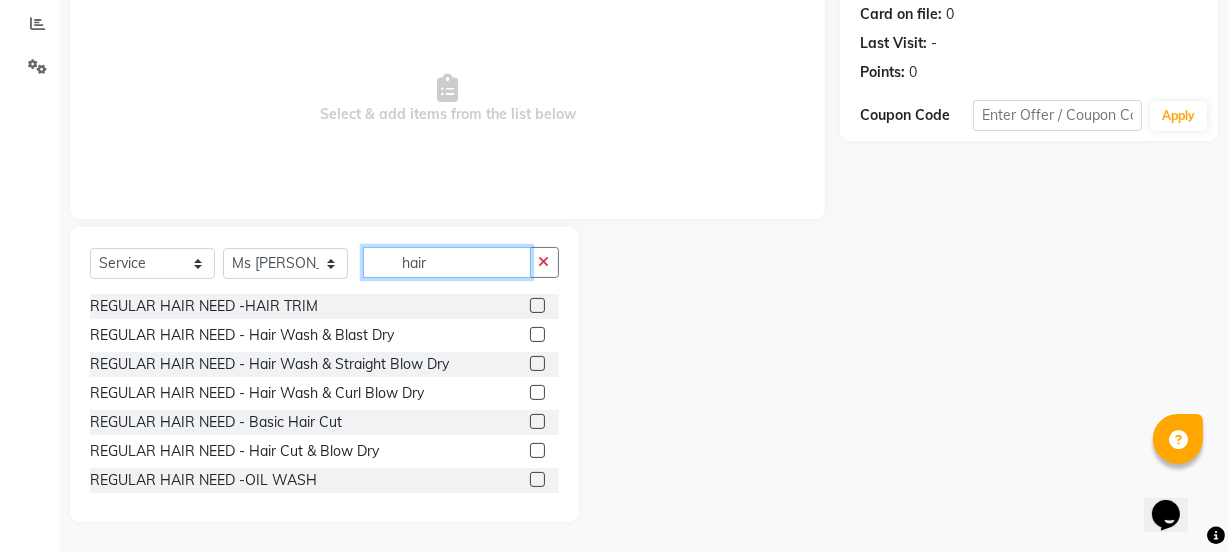 type on "hair" 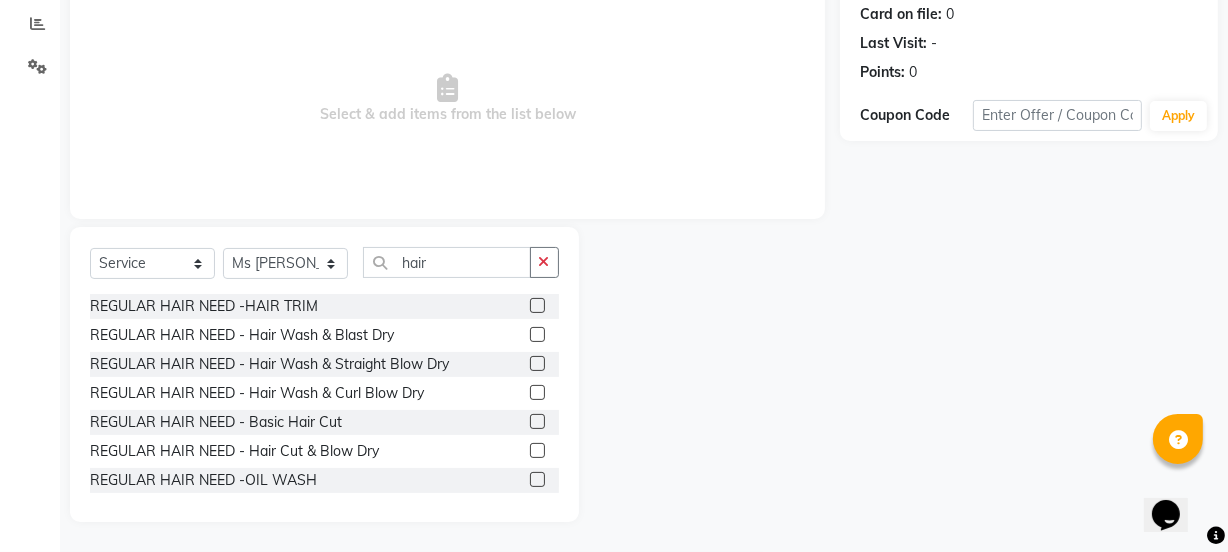 click 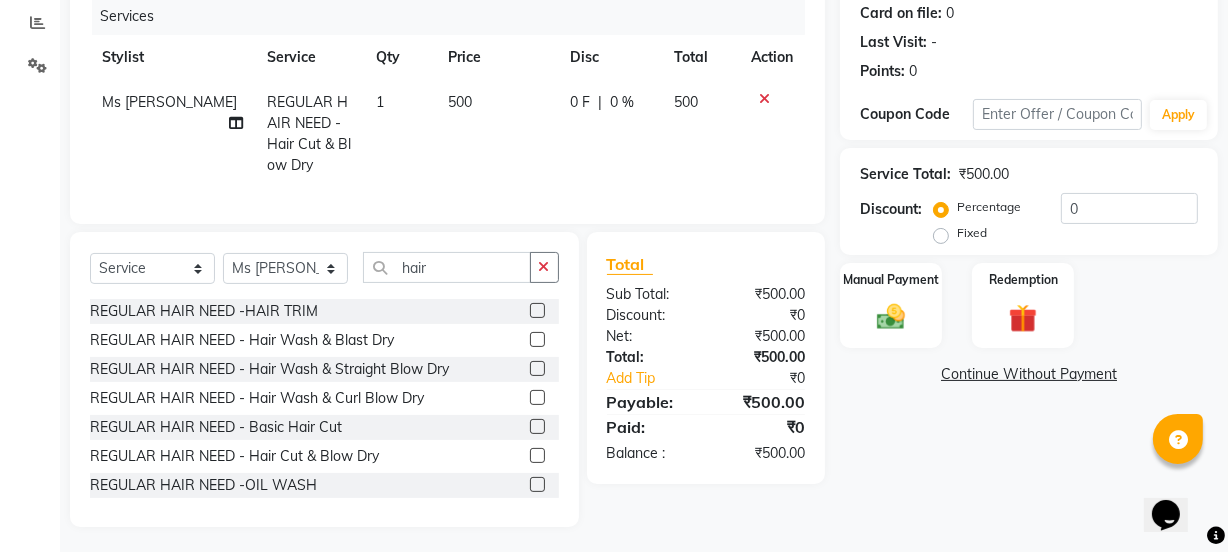 click 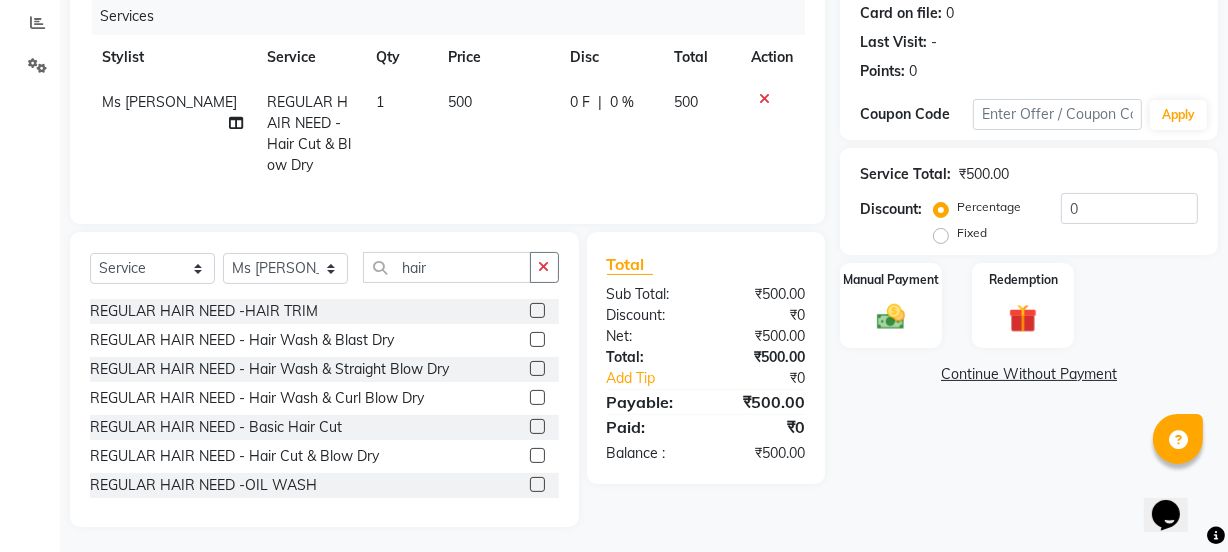 click at bounding box center (536, 456) 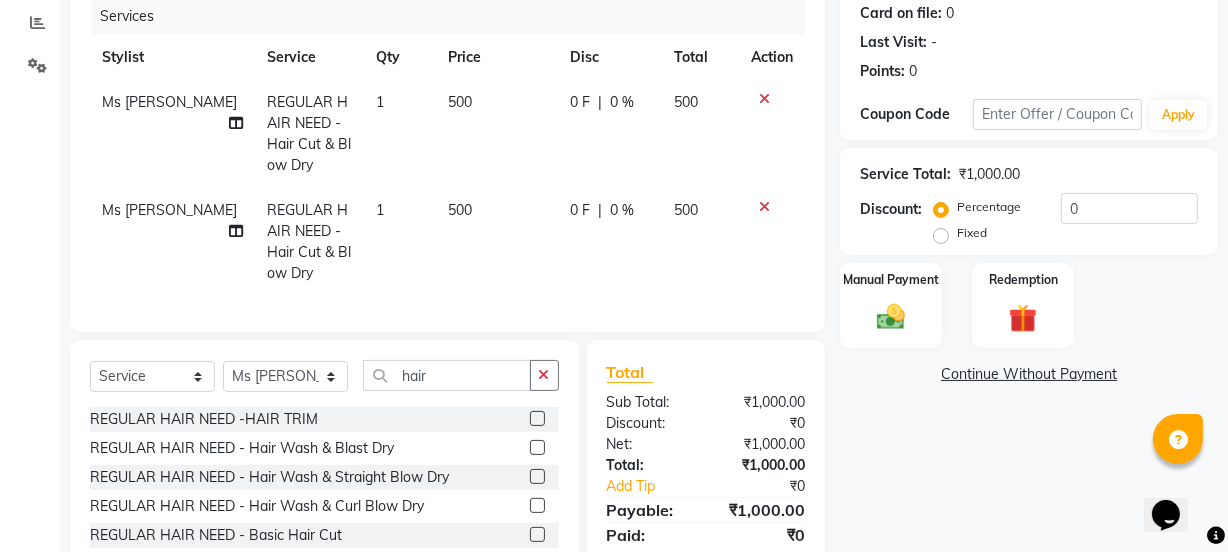 checkbox on "false" 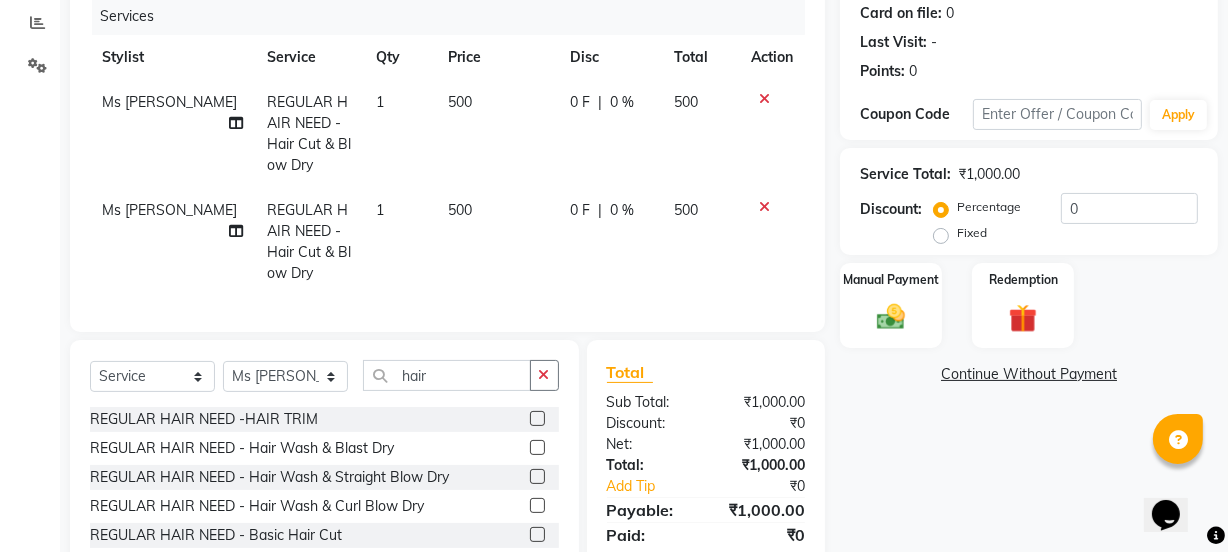 click 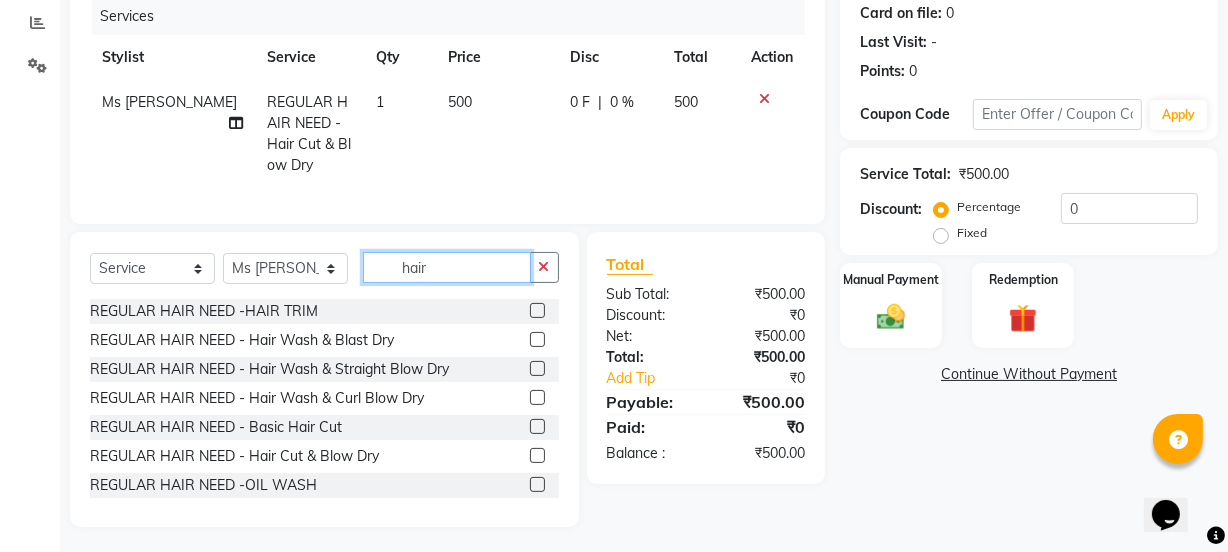 click on "hair" 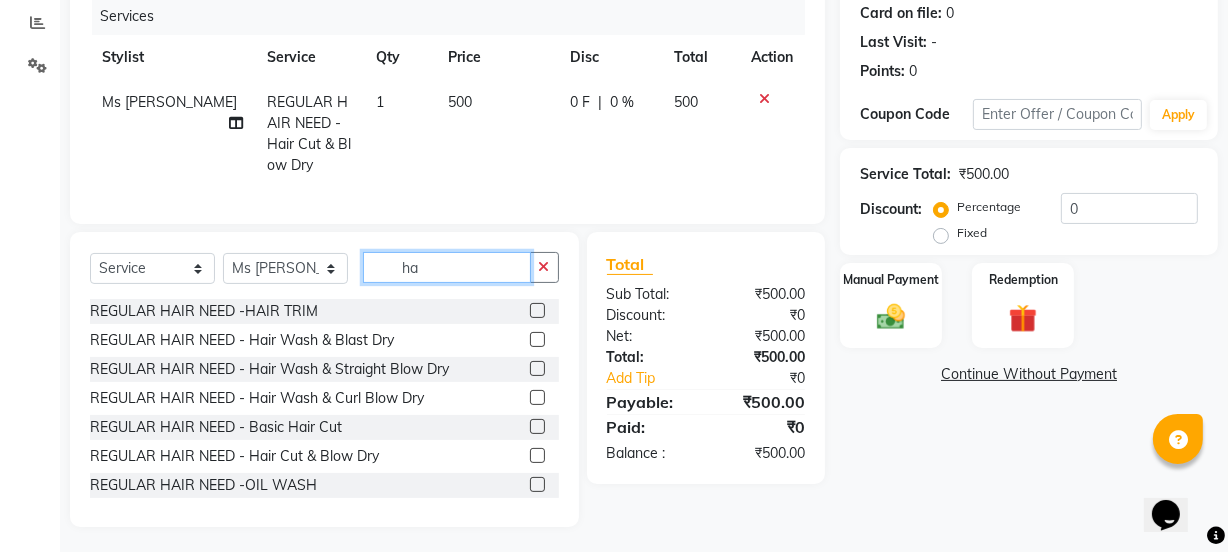 type on "h" 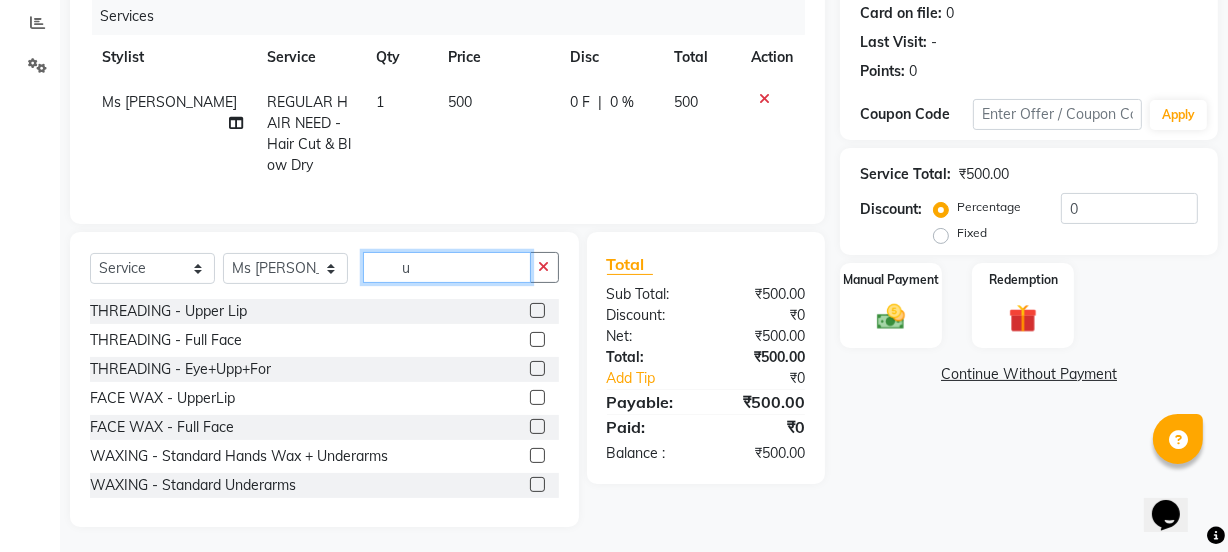 type on "u" 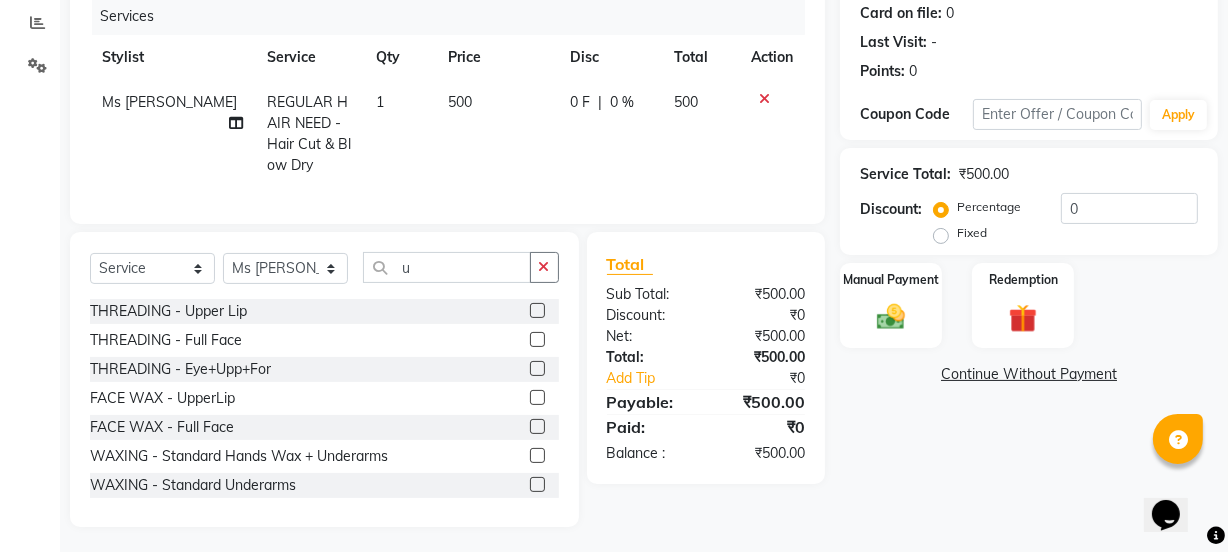 click 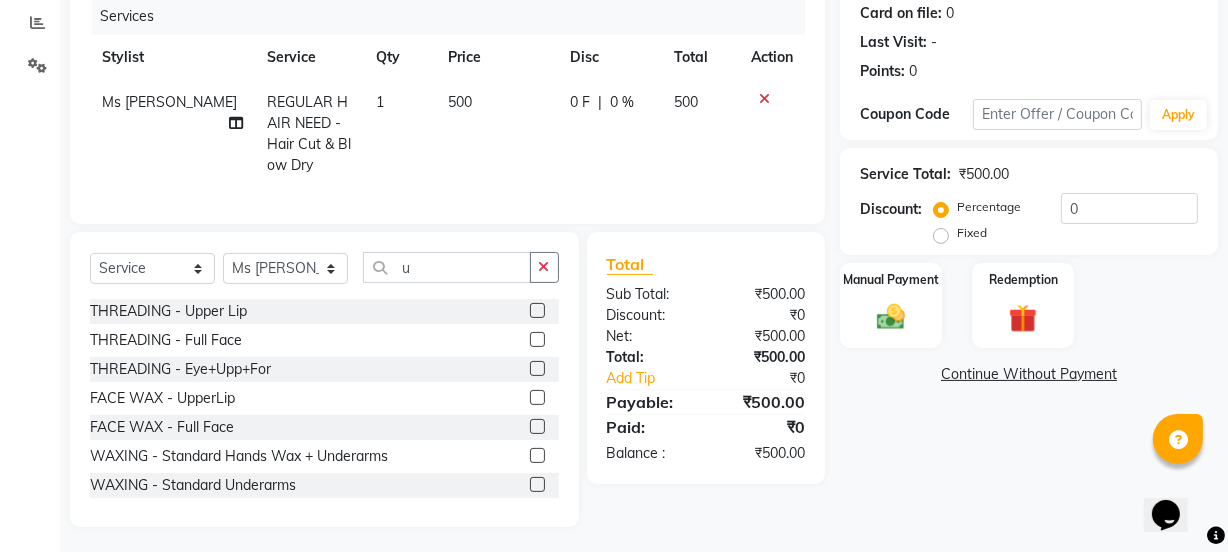 click at bounding box center [536, 398] 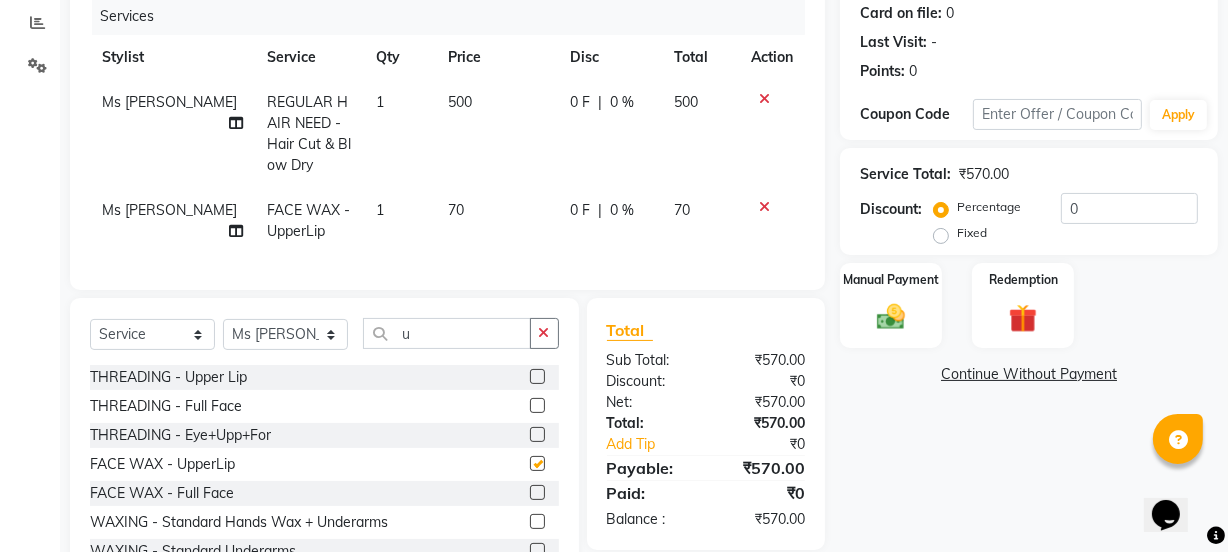 checkbox on "false" 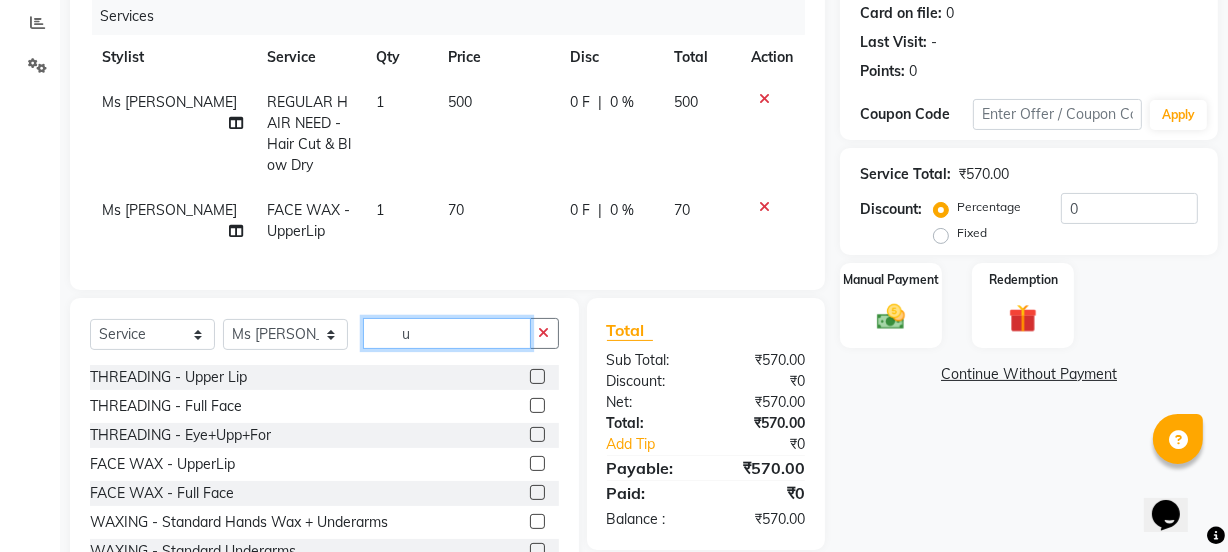 click on "u" 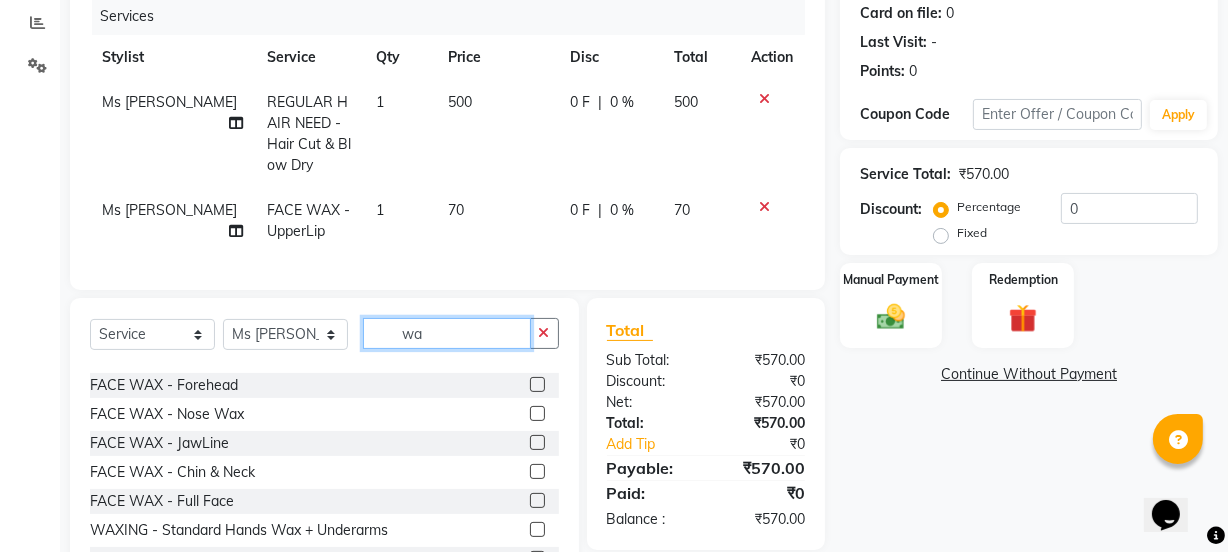 scroll, scrollTop: 90, scrollLeft: 0, axis: vertical 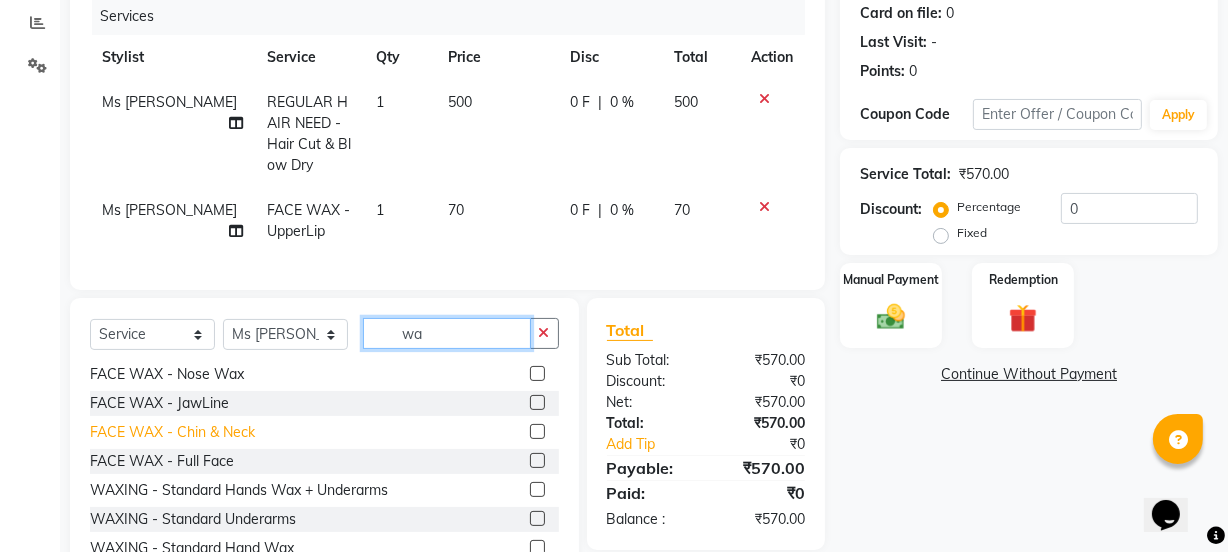 type on "wa" 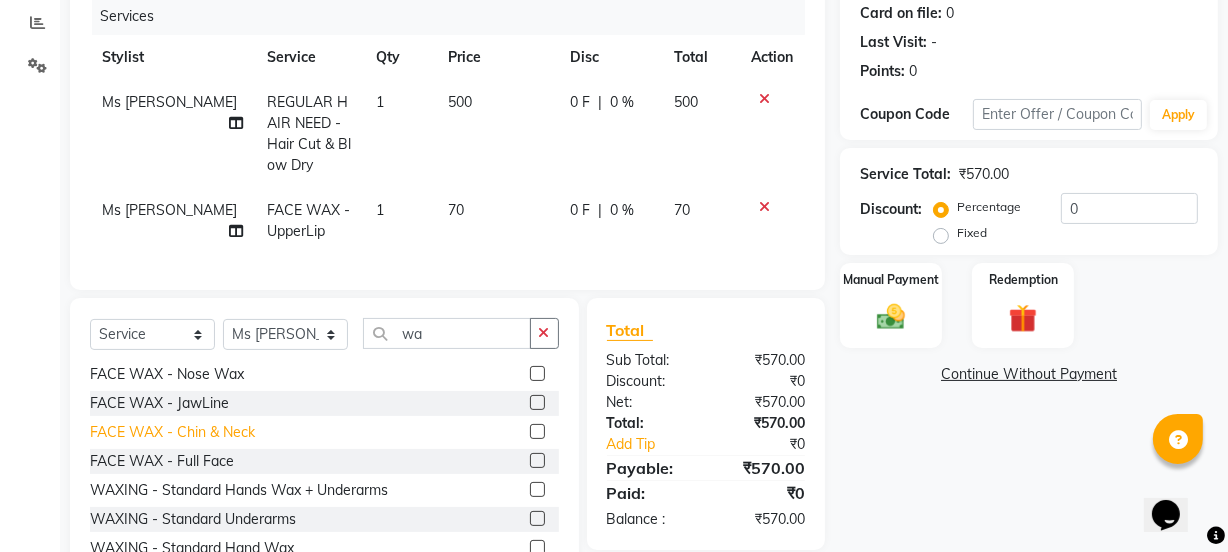 click on "FACE WAX - Chin & Neck" 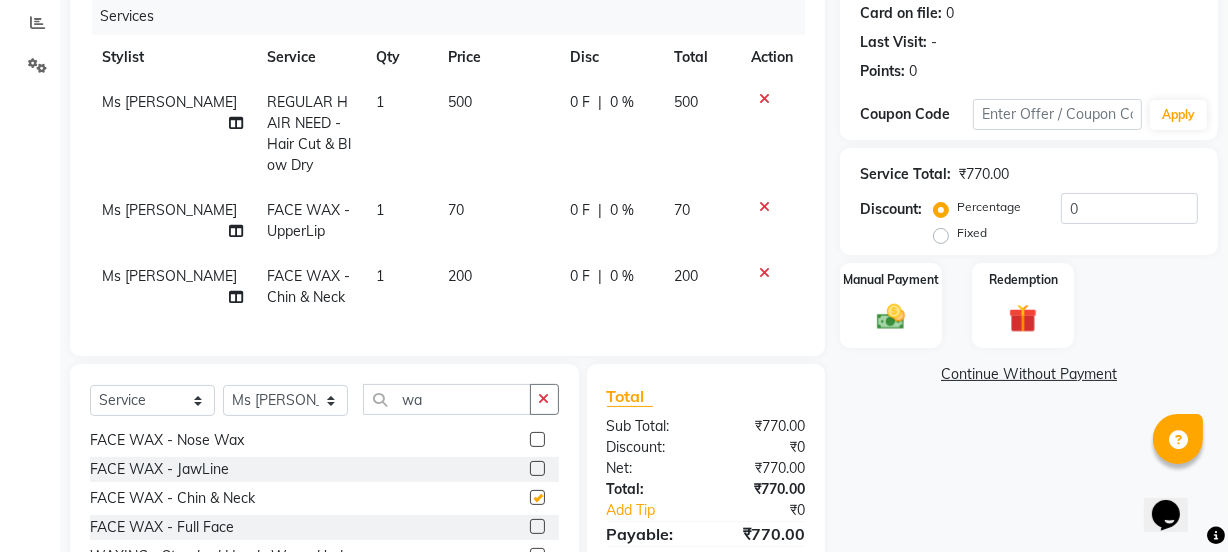 checkbox on "false" 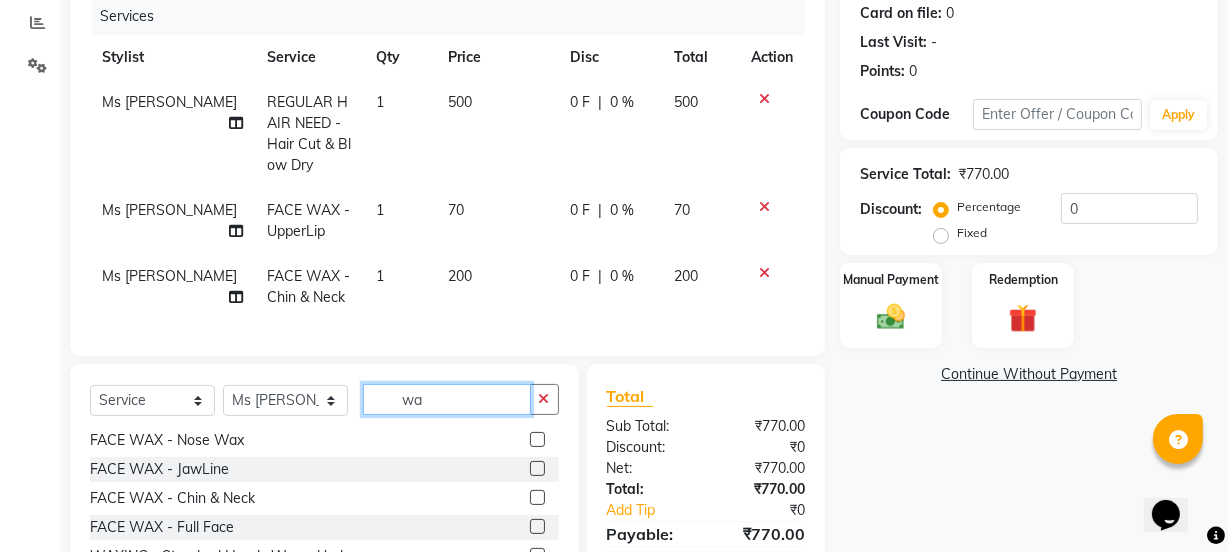 click on "wa" 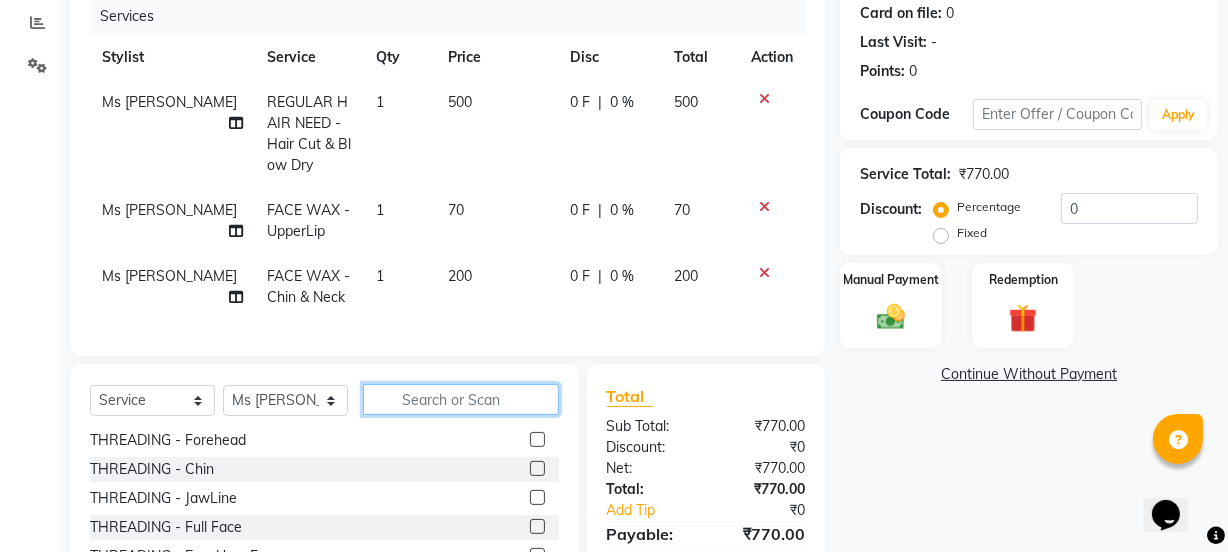 scroll, scrollTop: 351, scrollLeft: 0, axis: vertical 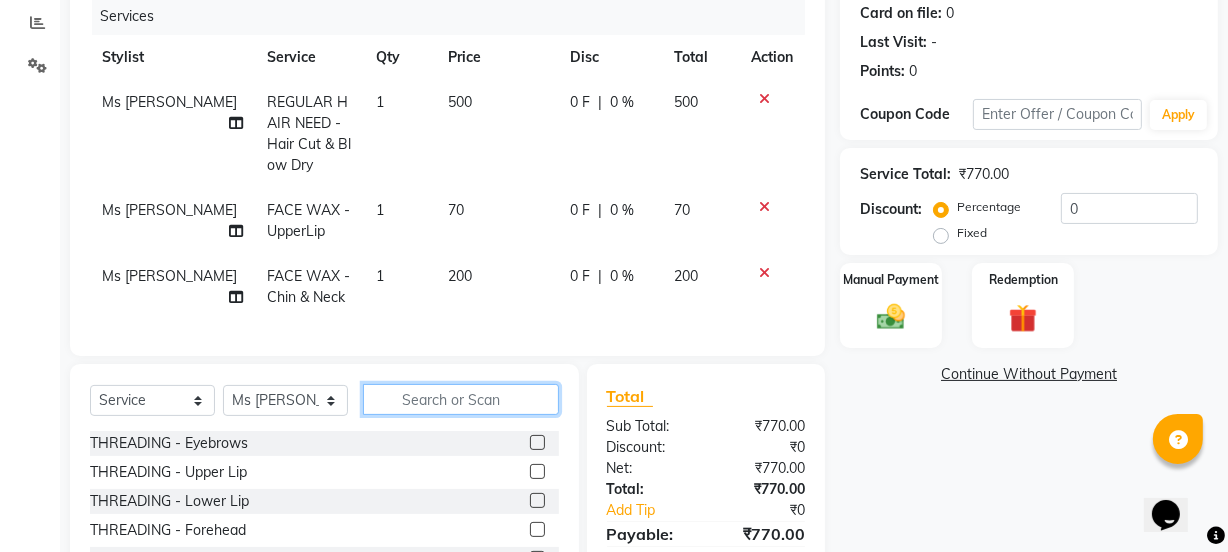 type 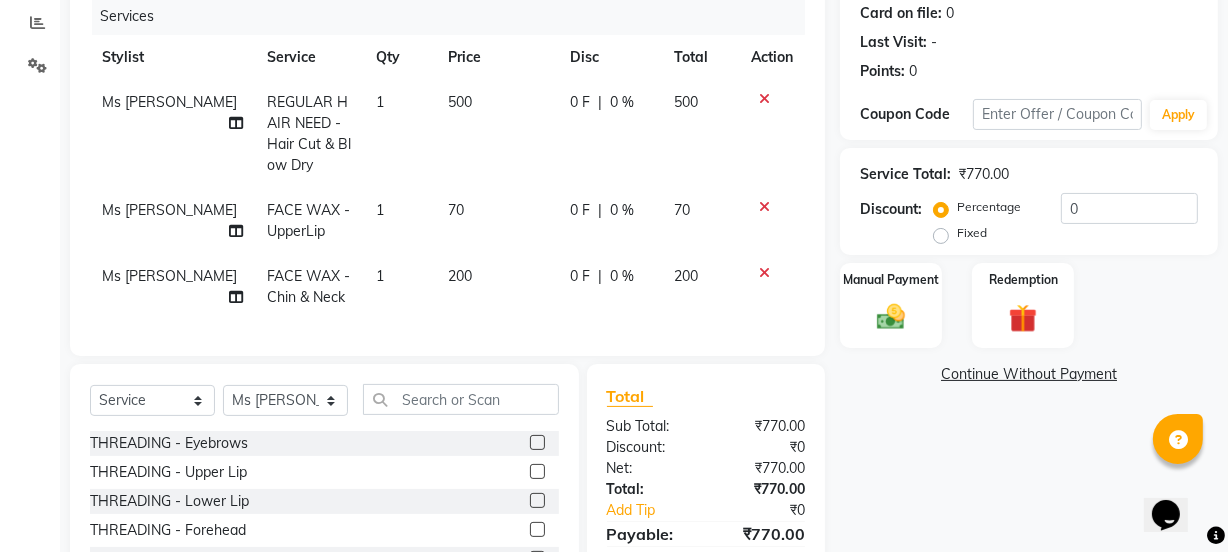 click 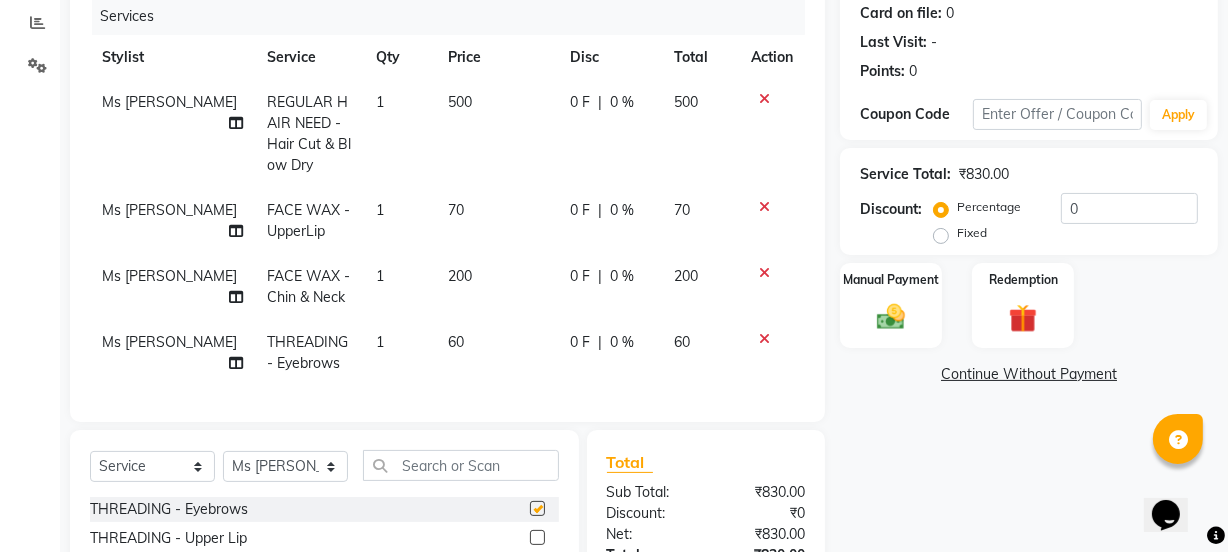 checkbox on "false" 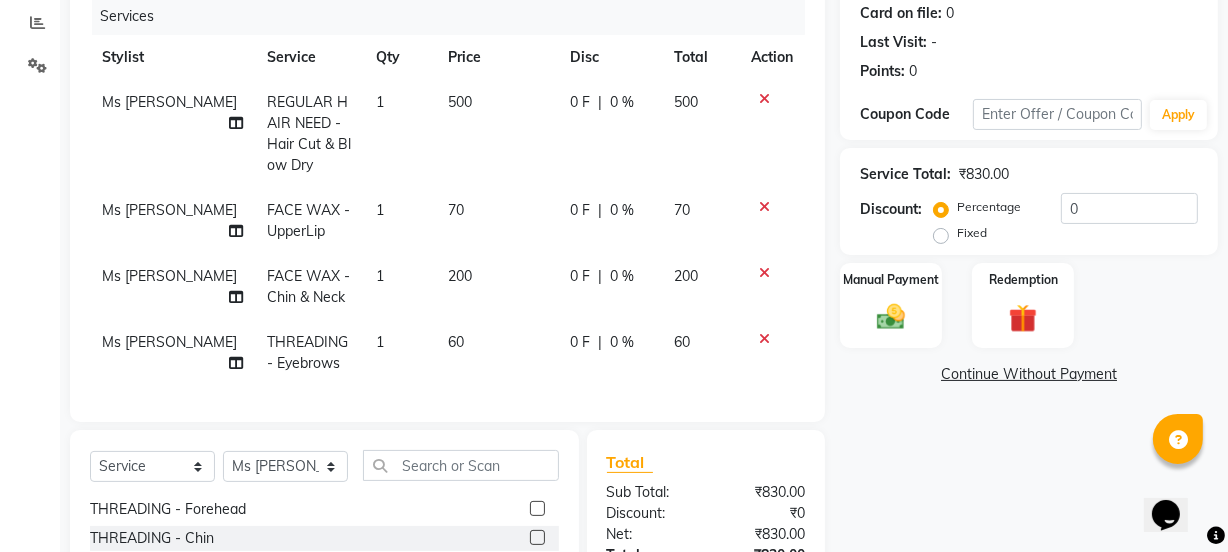 scroll, scrollTop: 181, scrollLeft: 0, axis: vertical 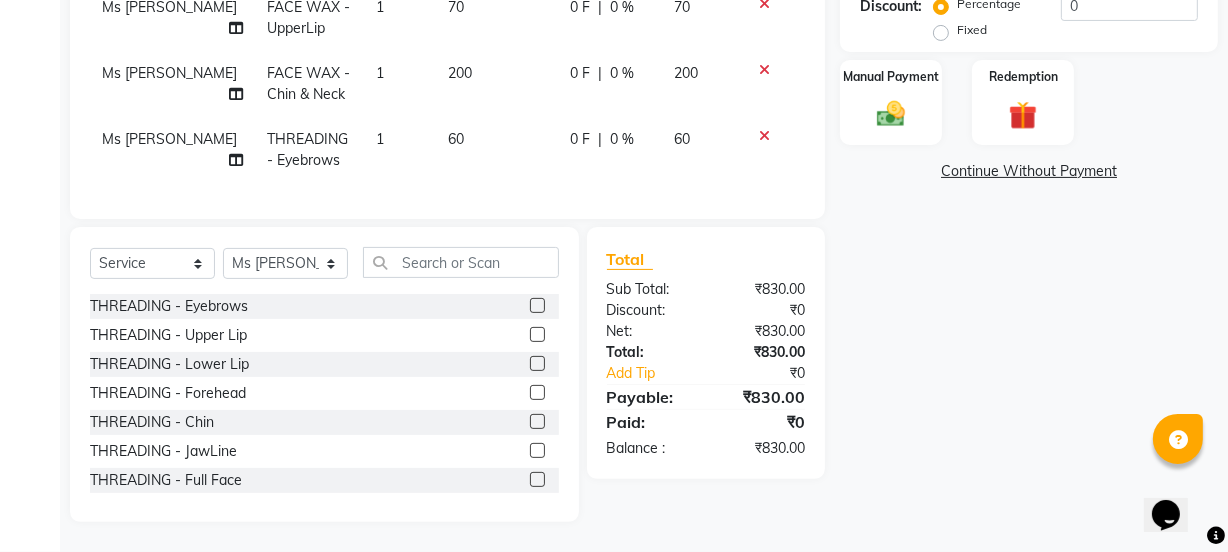 click 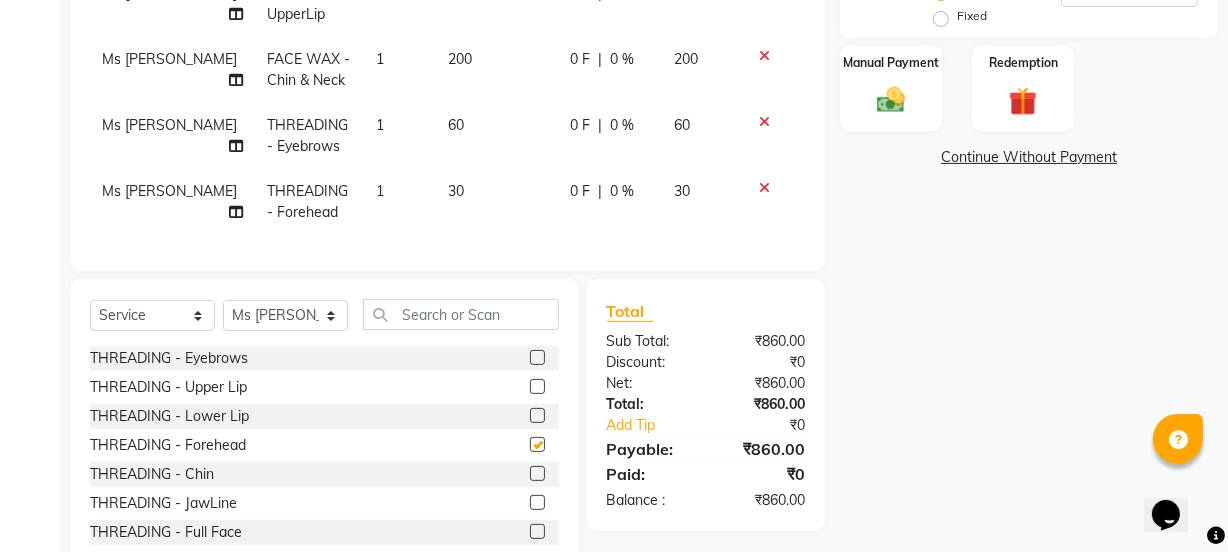 checkbox on "false" 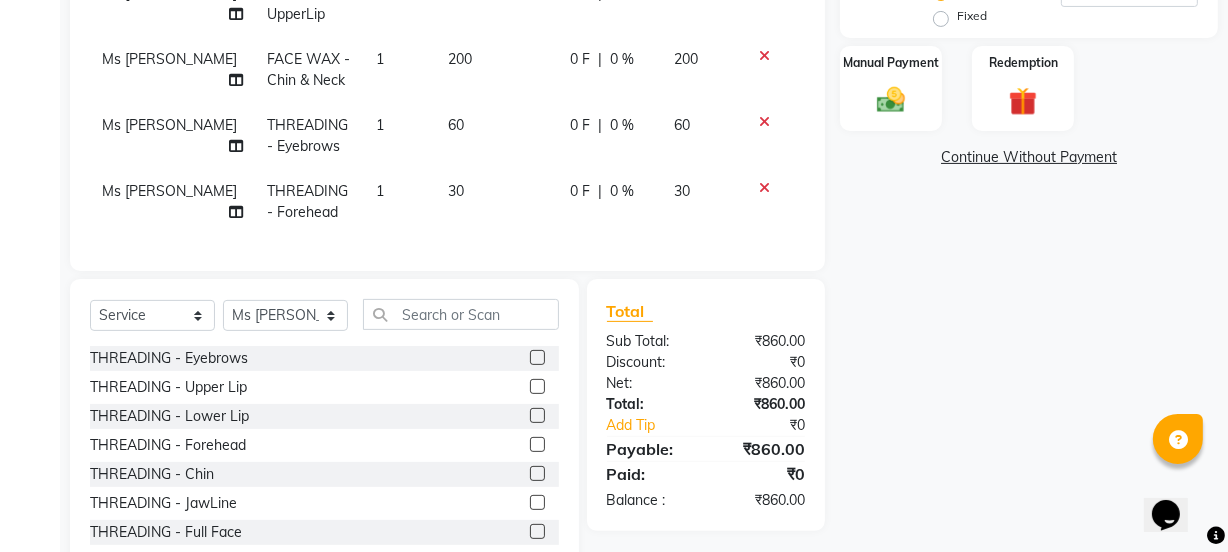 scroll, scrollTop: 376, scrollLeft: 0, axis: vertical 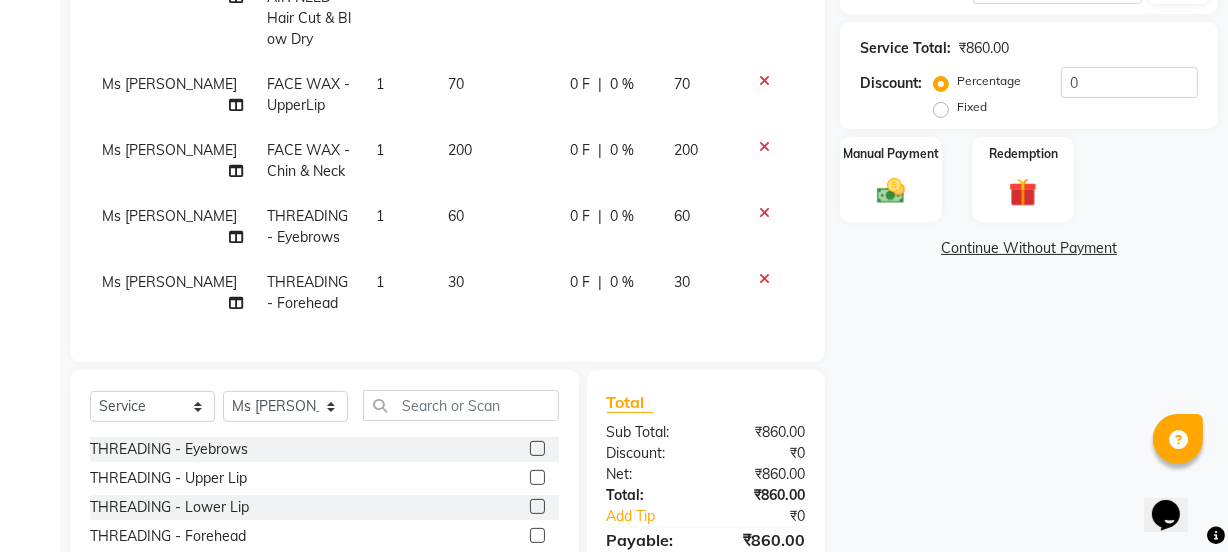 click on "200" 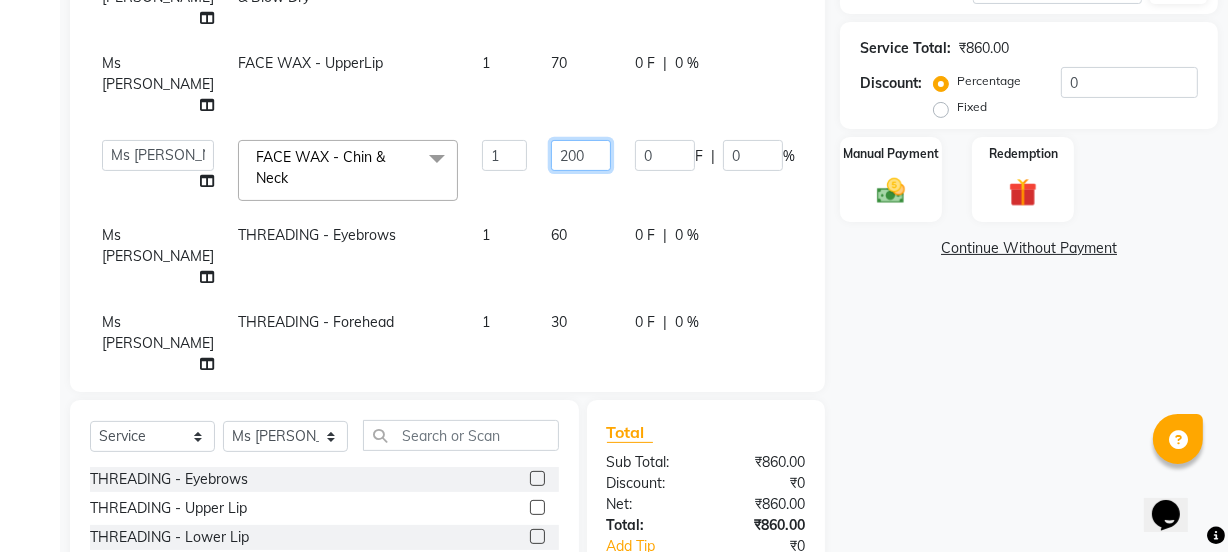 click on "200" 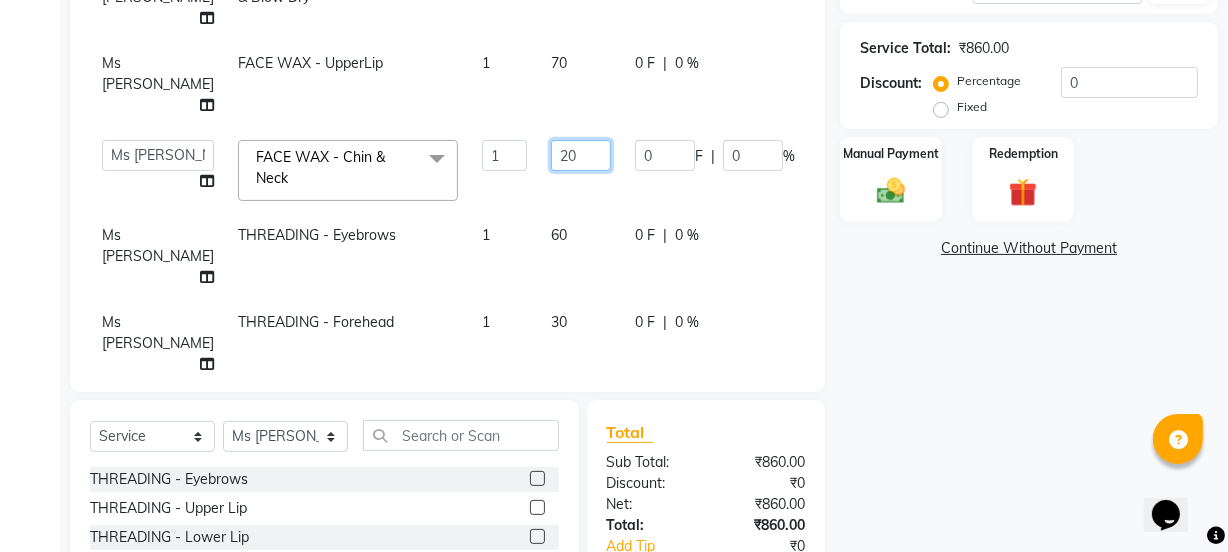 type on "2" 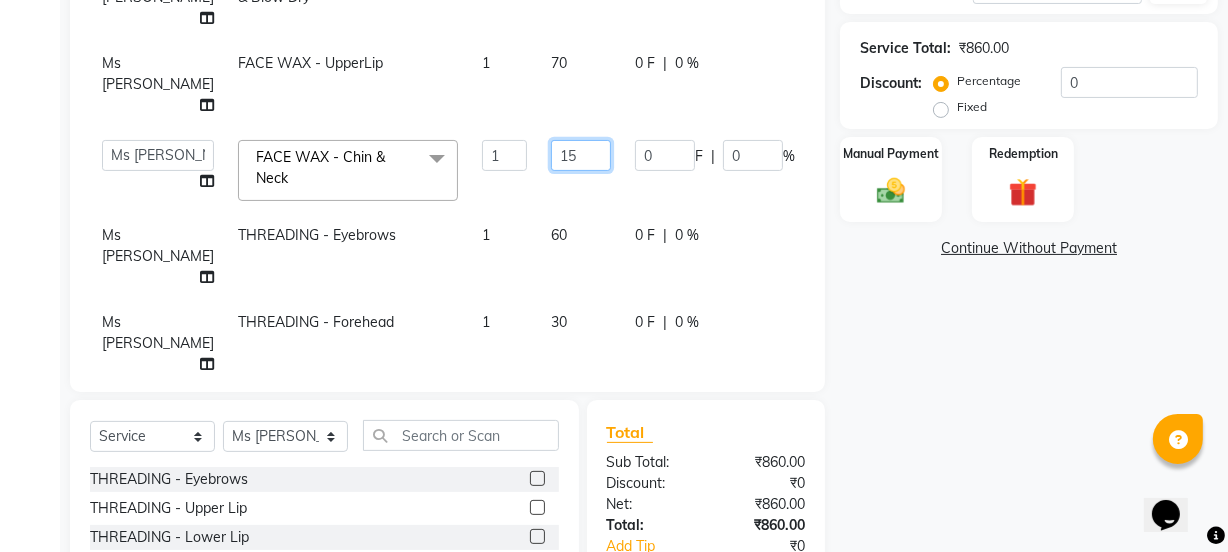 type on "150" 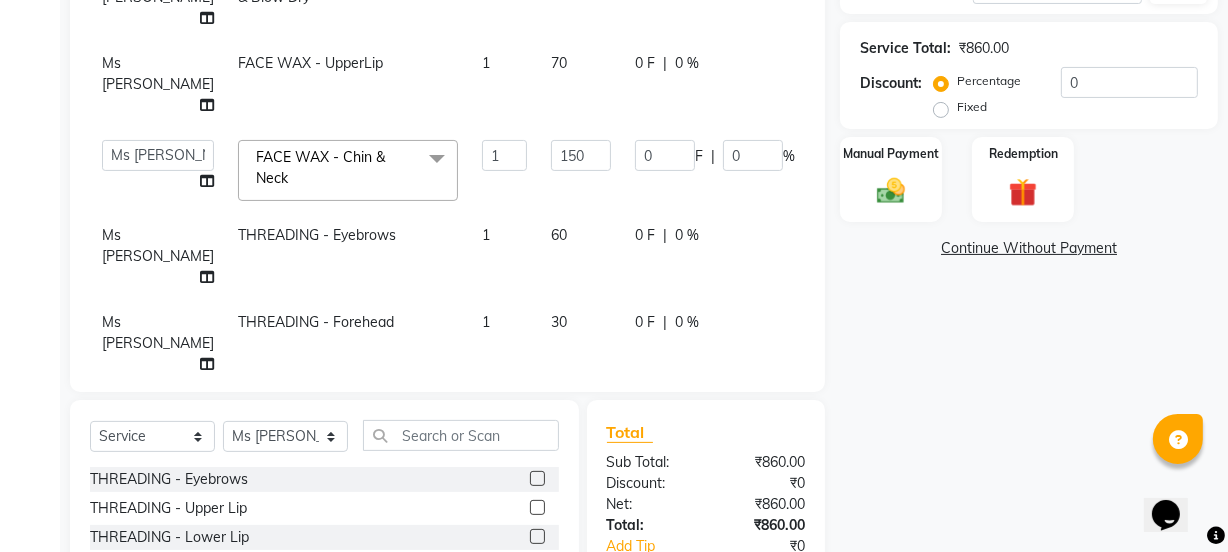 click on "Name: [PERSON_NAME]  Membership:  No Active Membership  Total Visits:   Card on file:  0 Last Visit:   - Points:   0  Coupon Code Apply Service Total:  ₹860.00  Discount:  Percentage   Fixed  0 Manual Payment Redemption  Continue Without Payment" 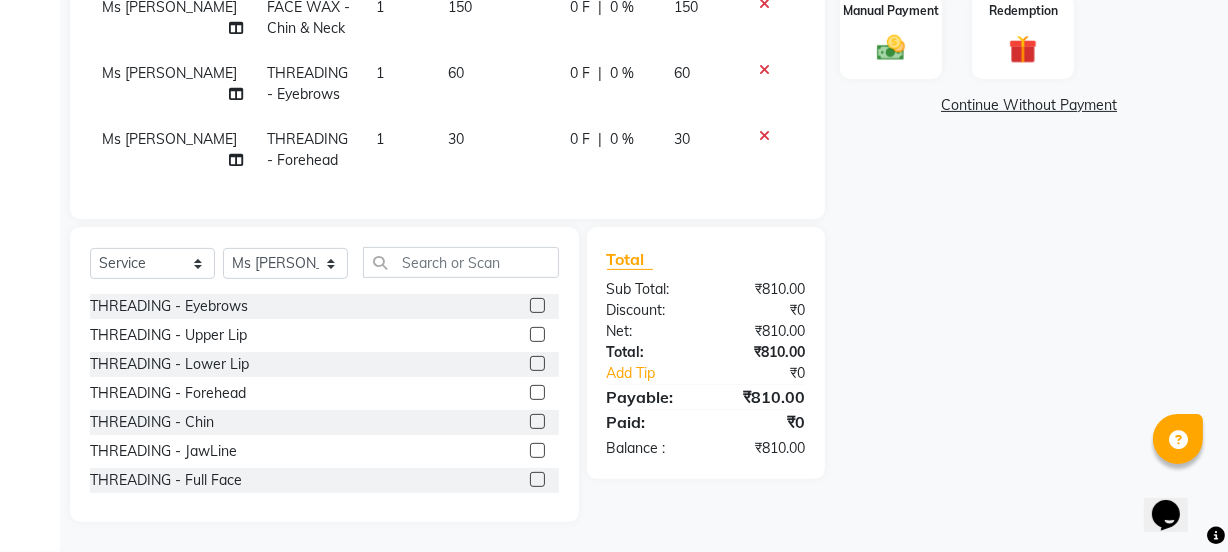 scroll, scrollTop: 533, scrollLeft: 0, axis: vertical 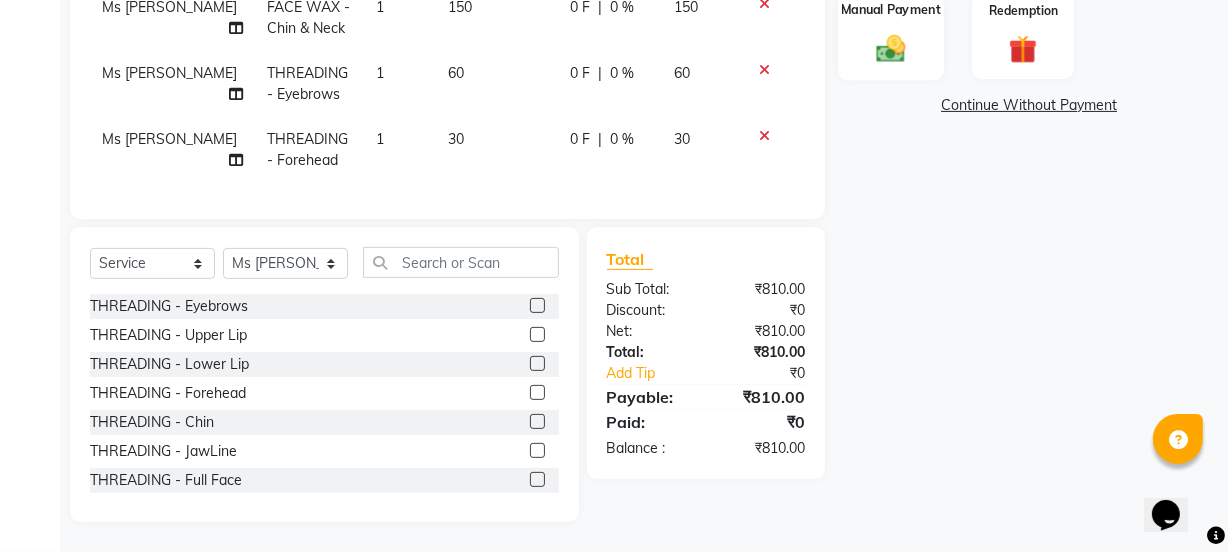 click on "Manual Payment" 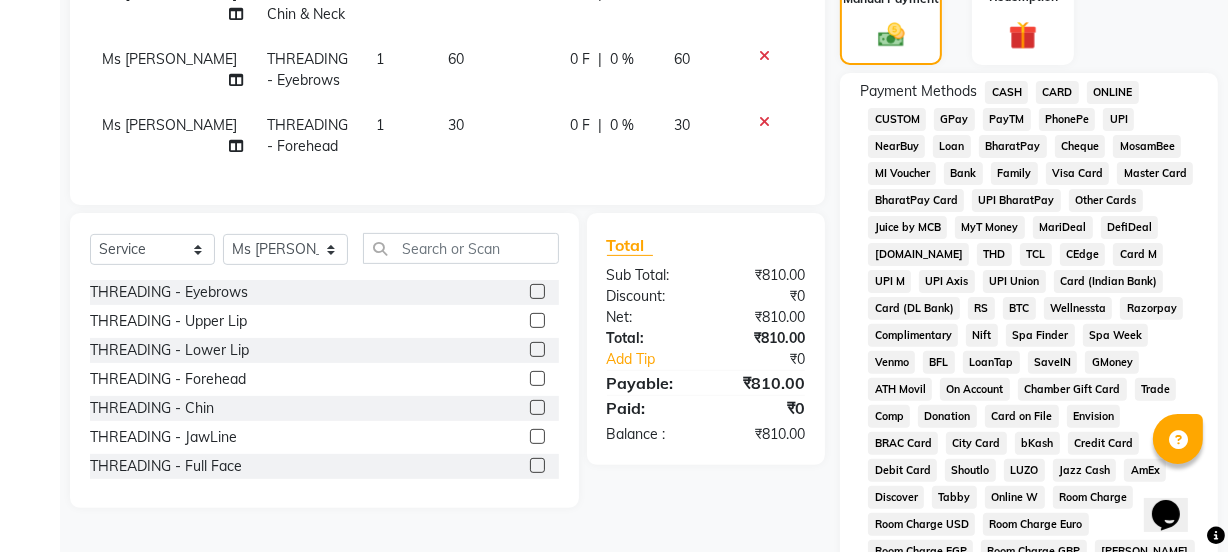 click on "GPay" 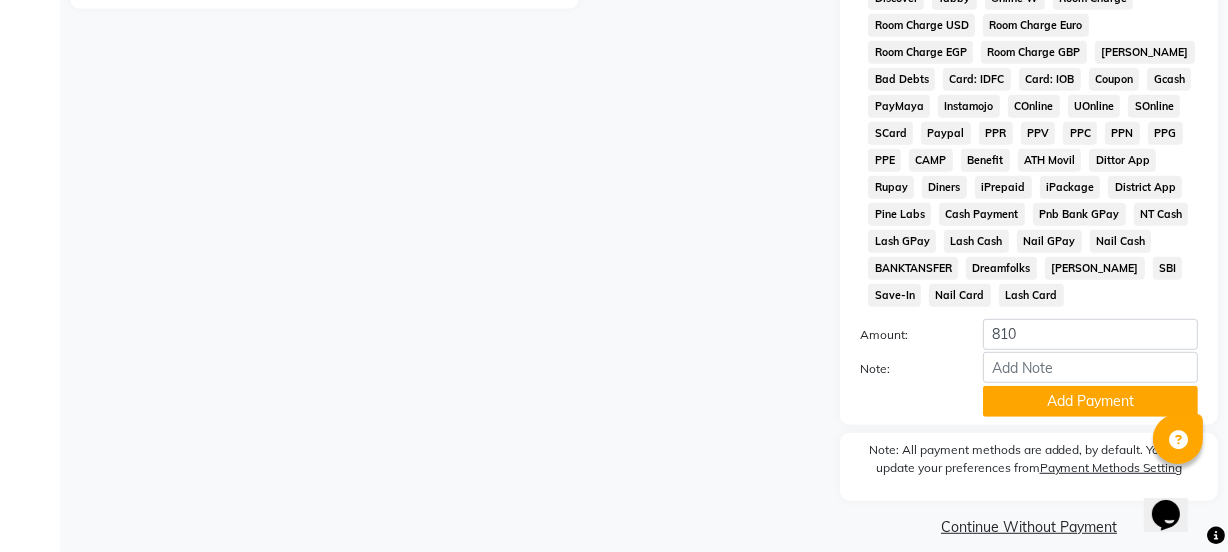 scroll, scrollTop: 1051, scrollLeft: 0, axis: vertical 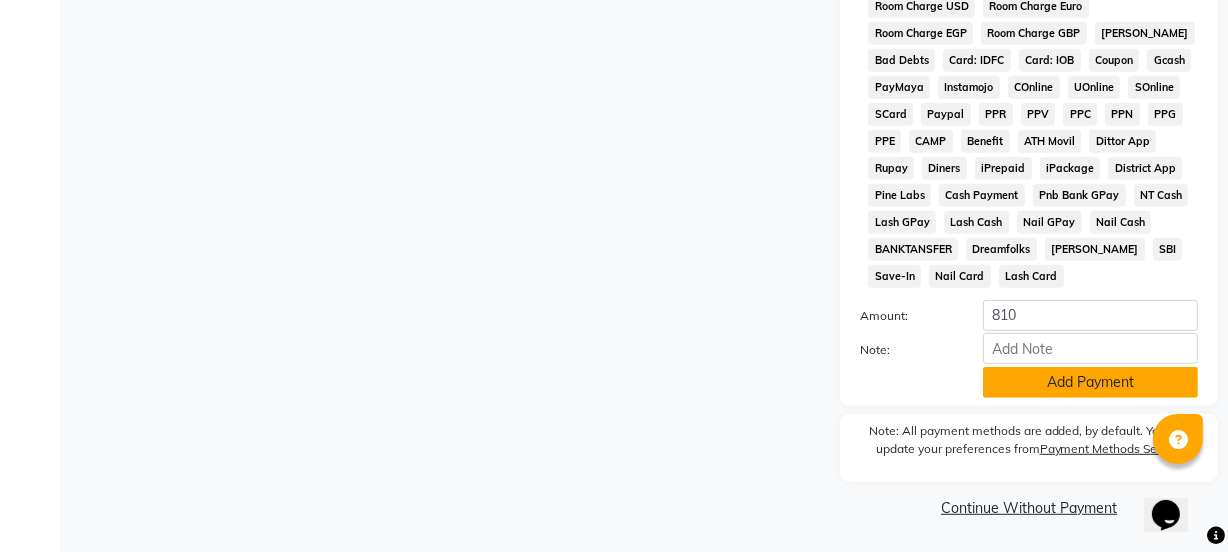 click on "Add Payment" 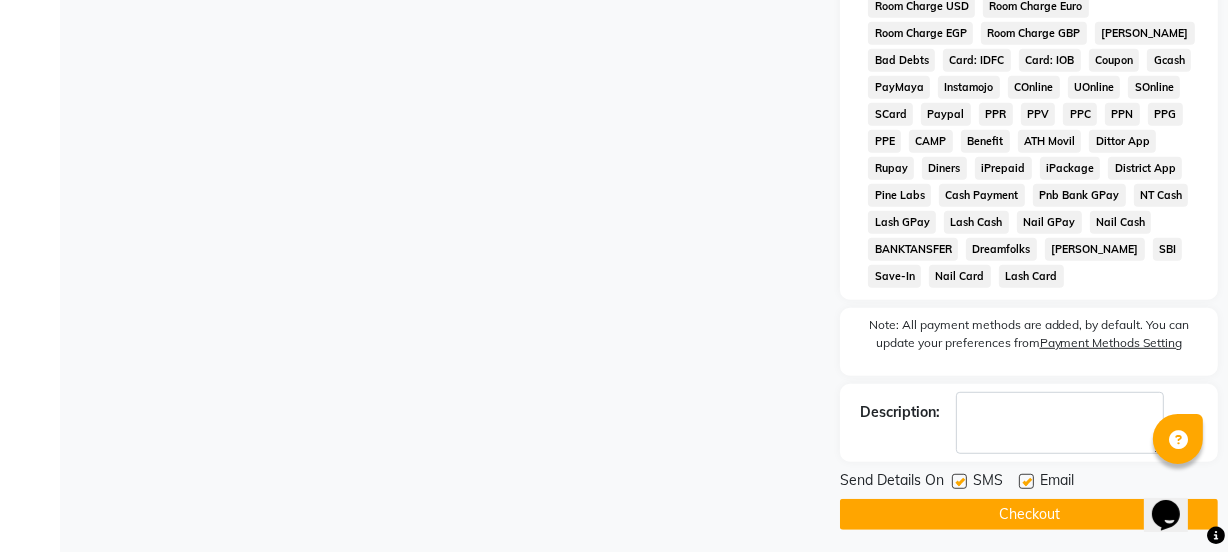 click 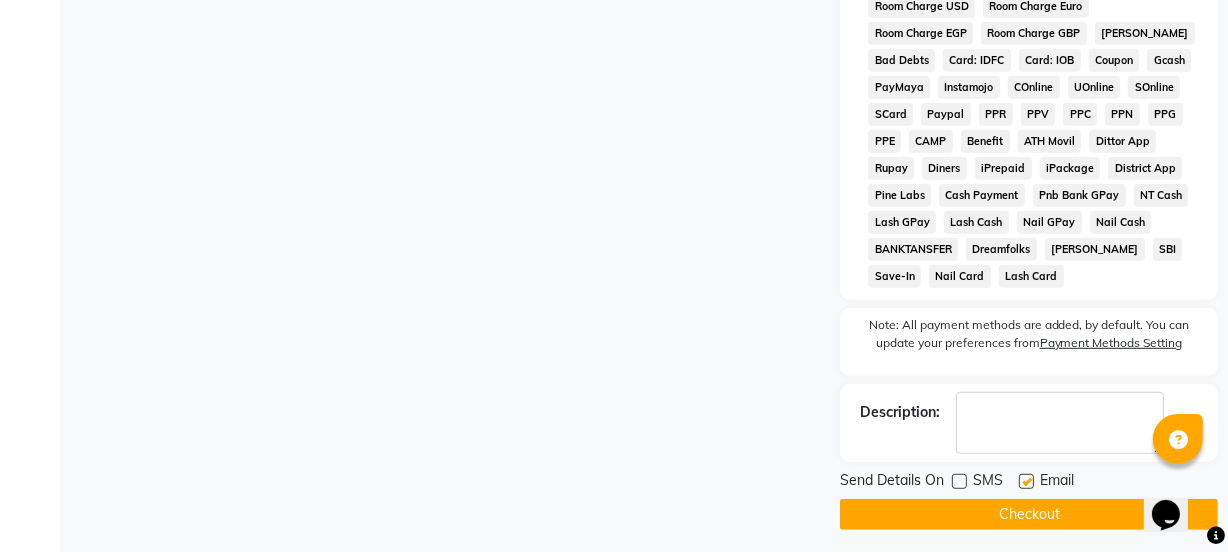 click 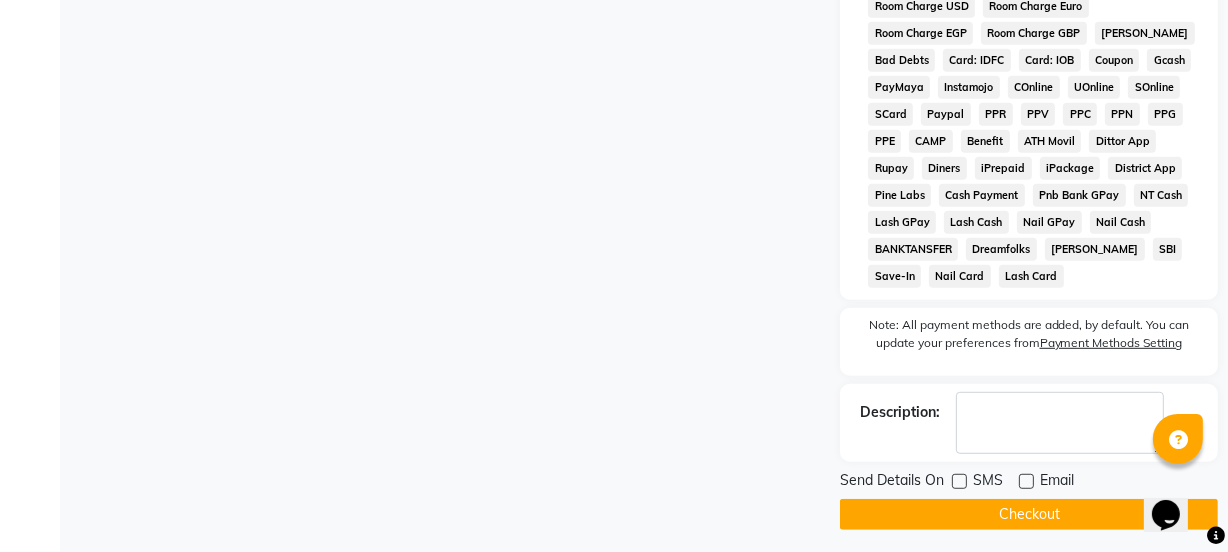 click on "Checkout" 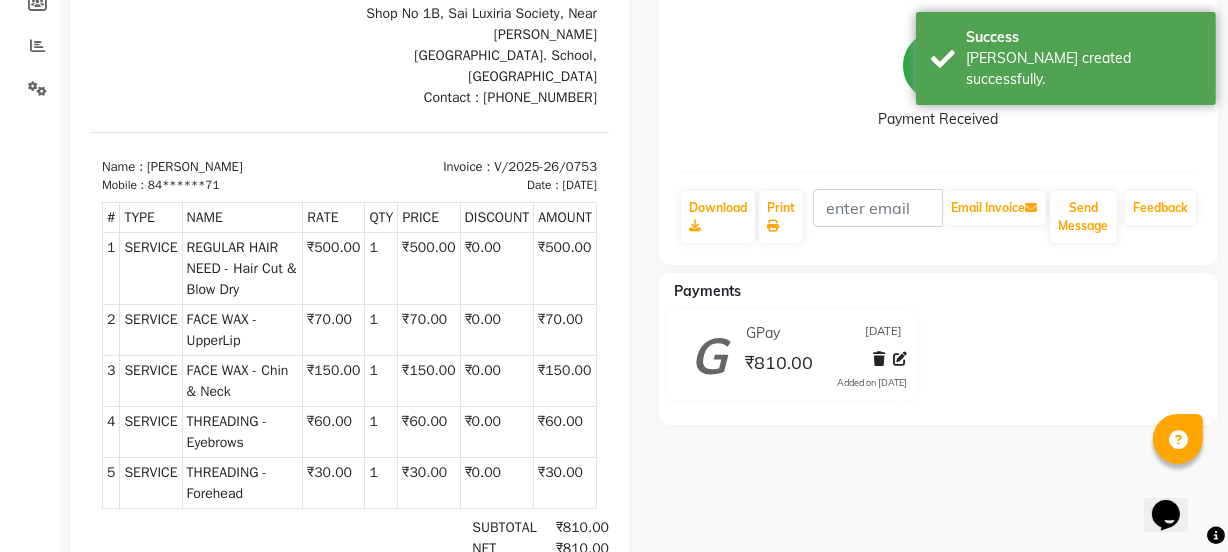 scroll, scrollTop: 0, scrollLeft: 0, axis: both 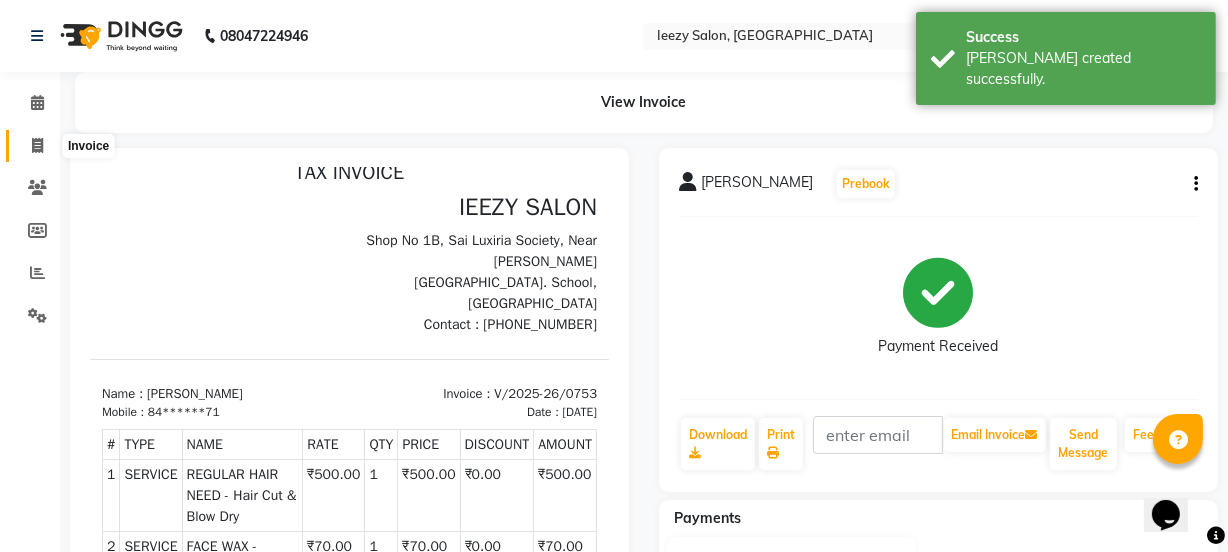 click 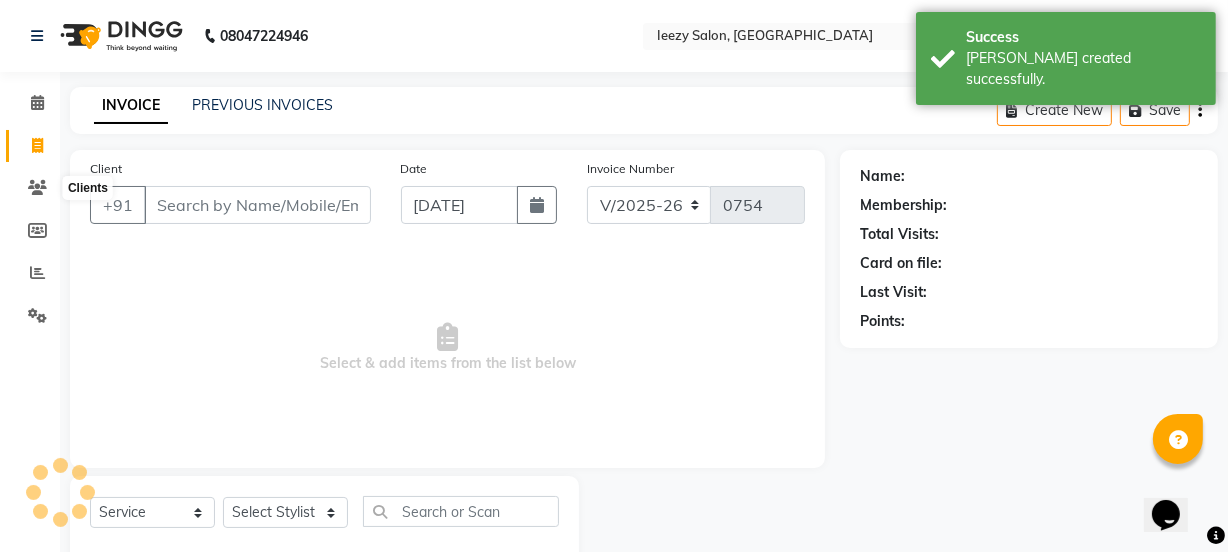 scroll, scrollTop: 50, scrollLeft: 0, axis: vertical 